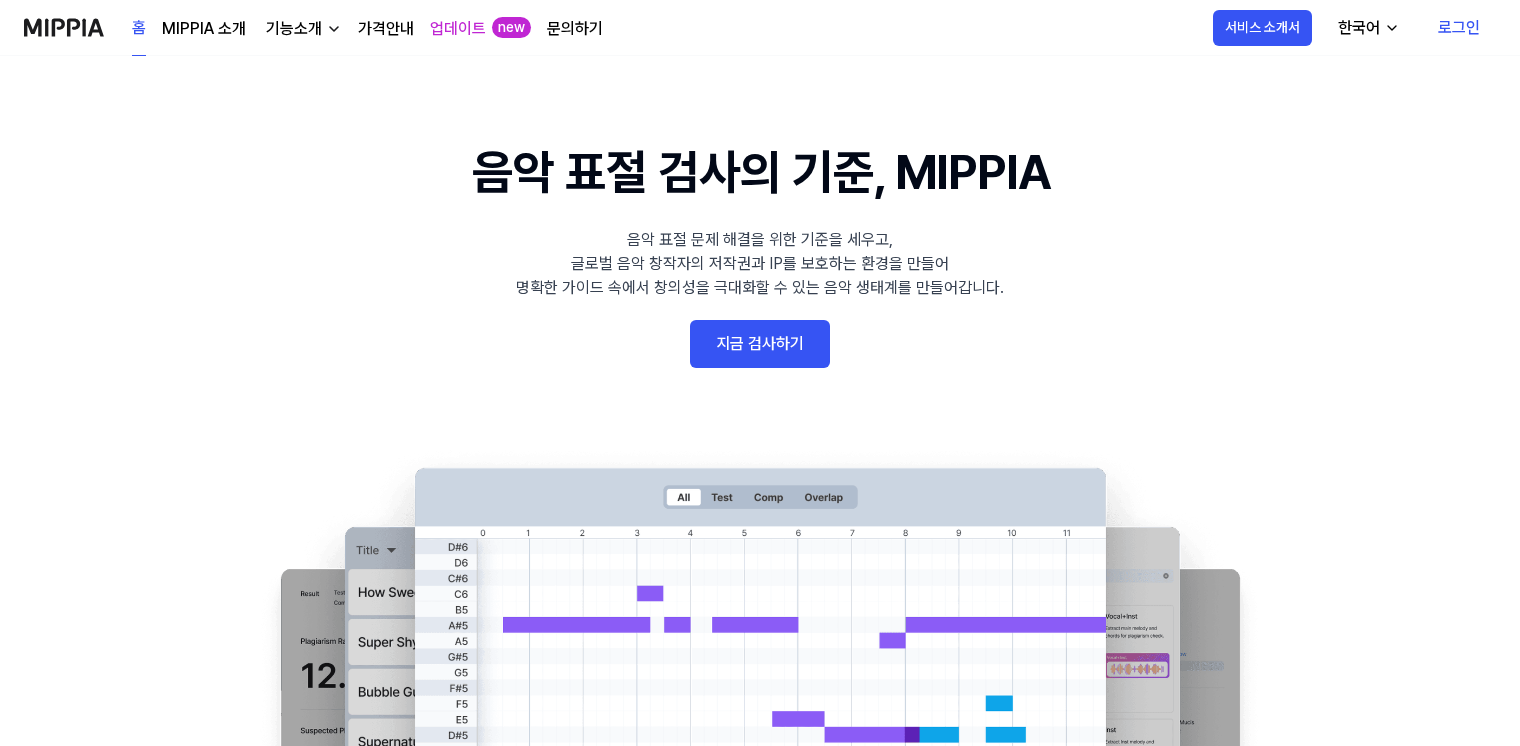 scroll, scrollTop: 0, scrollLeft: 0, axis: both 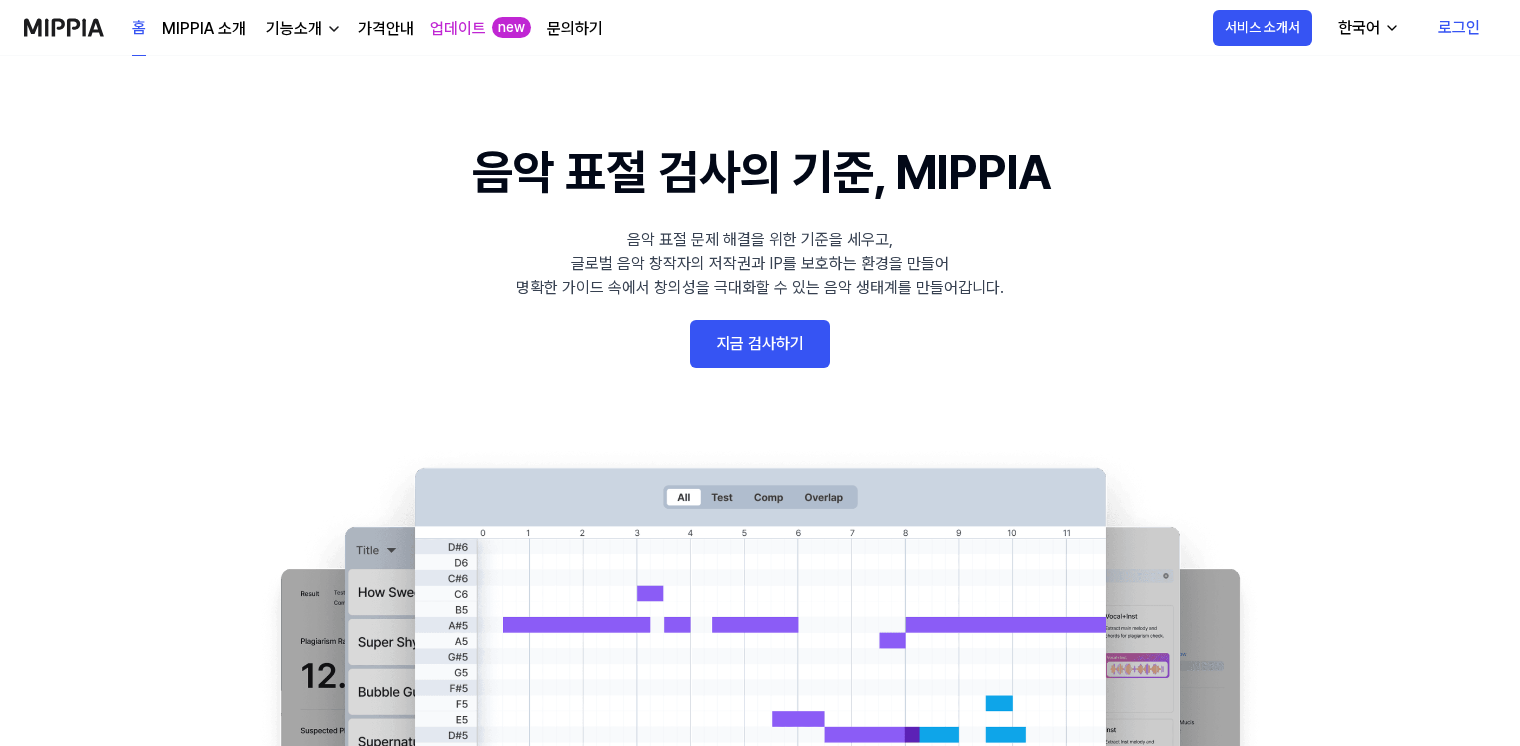 click on "로그인" at bounding box center (1459, 28) 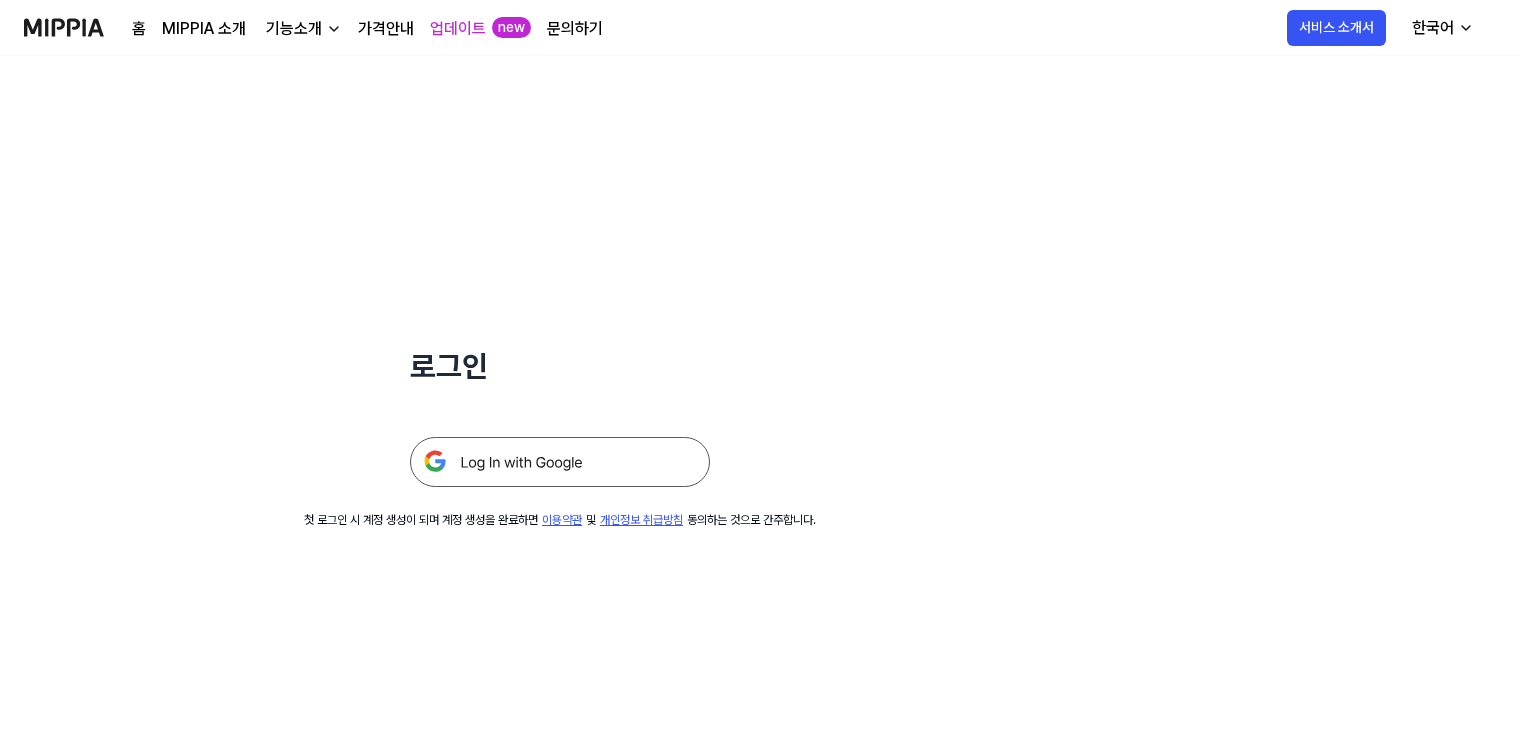 click at bounding box center [560, 462] 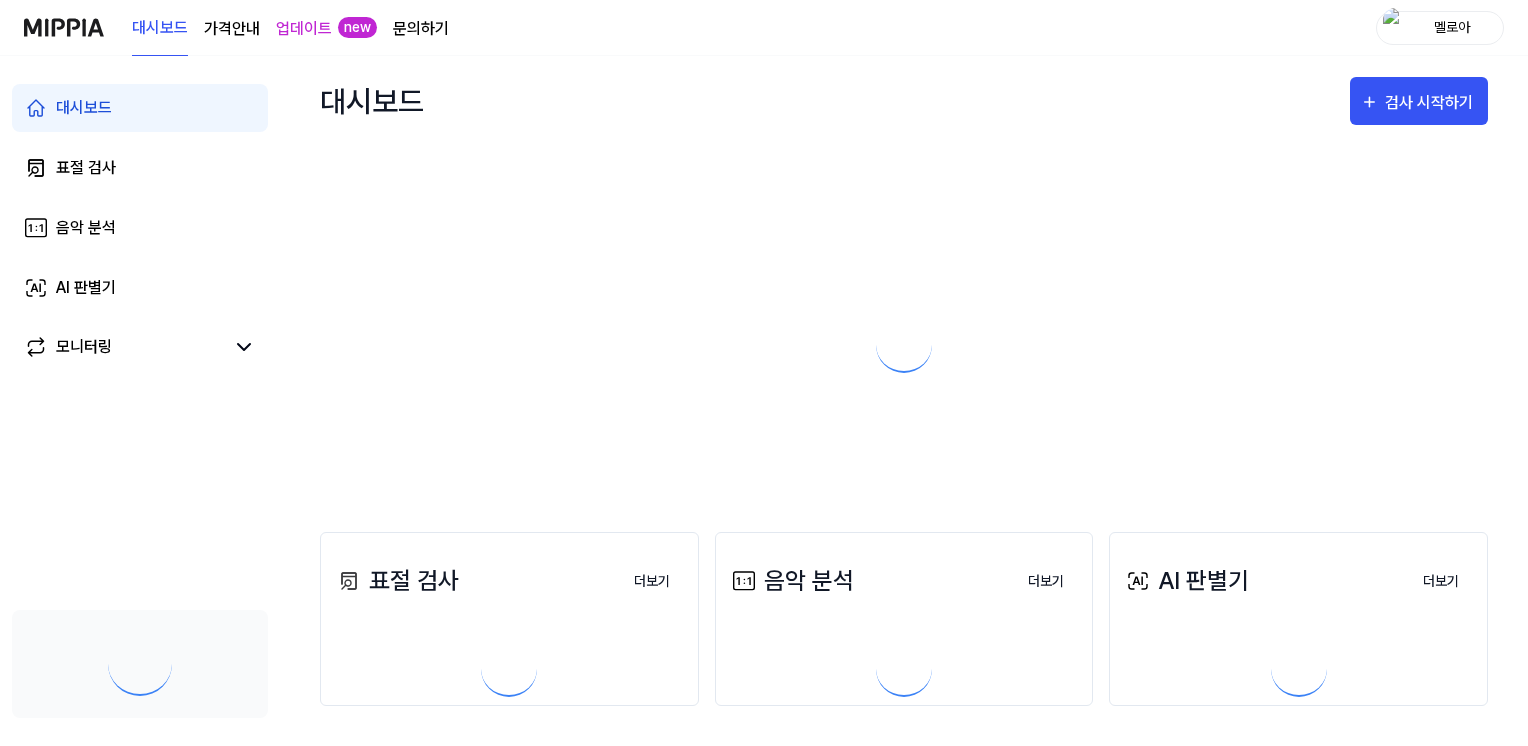 scroll, scrollTop: 0, scrollLeft: 0, axis: both 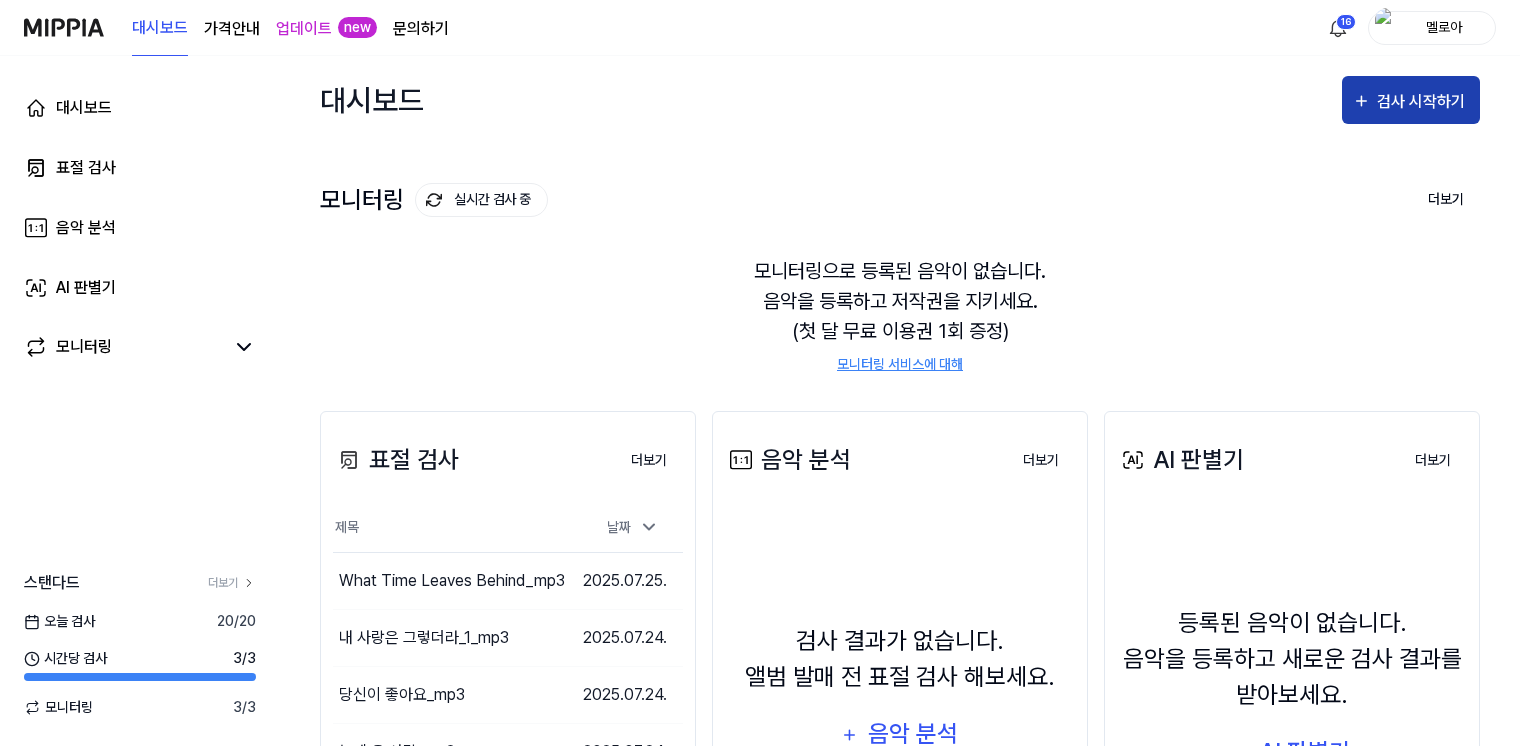 click on "검사 시작하기" at bounding box center [1423, 102] 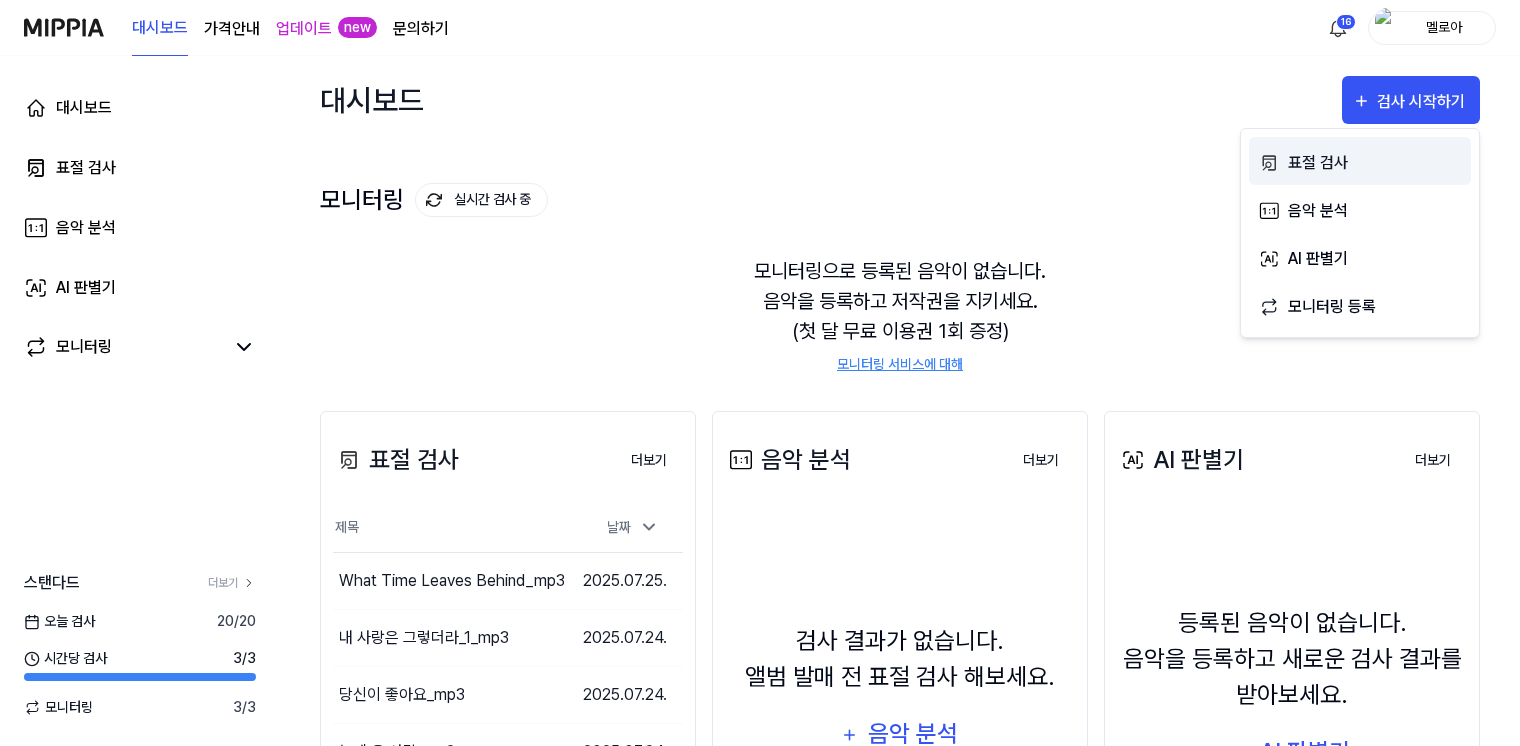 click on "표절 검사" at bounding box center (1375, 163) 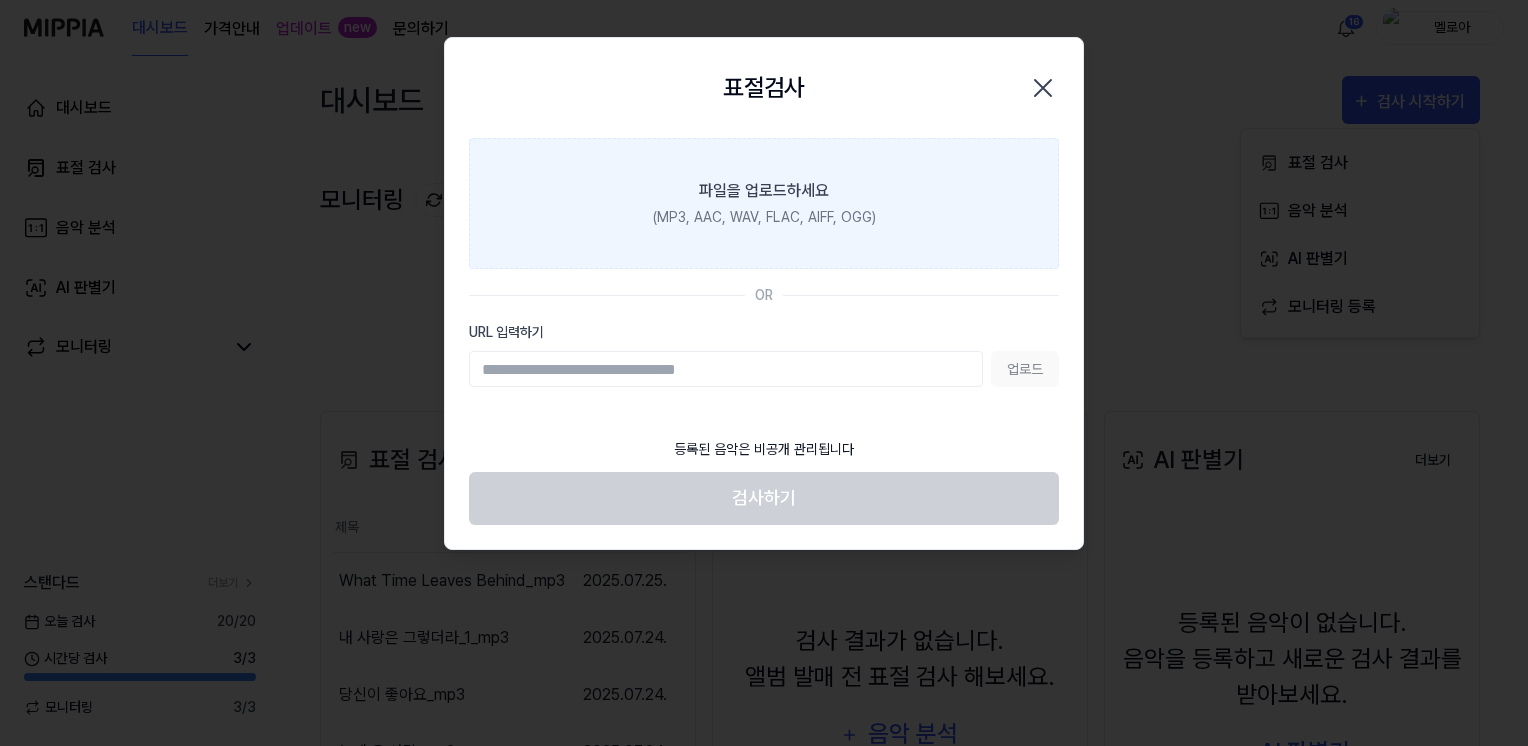 click on "(MP3, AAC, WAV, FLAC, AIFF, OGG)" at bounding box center [764, 217] 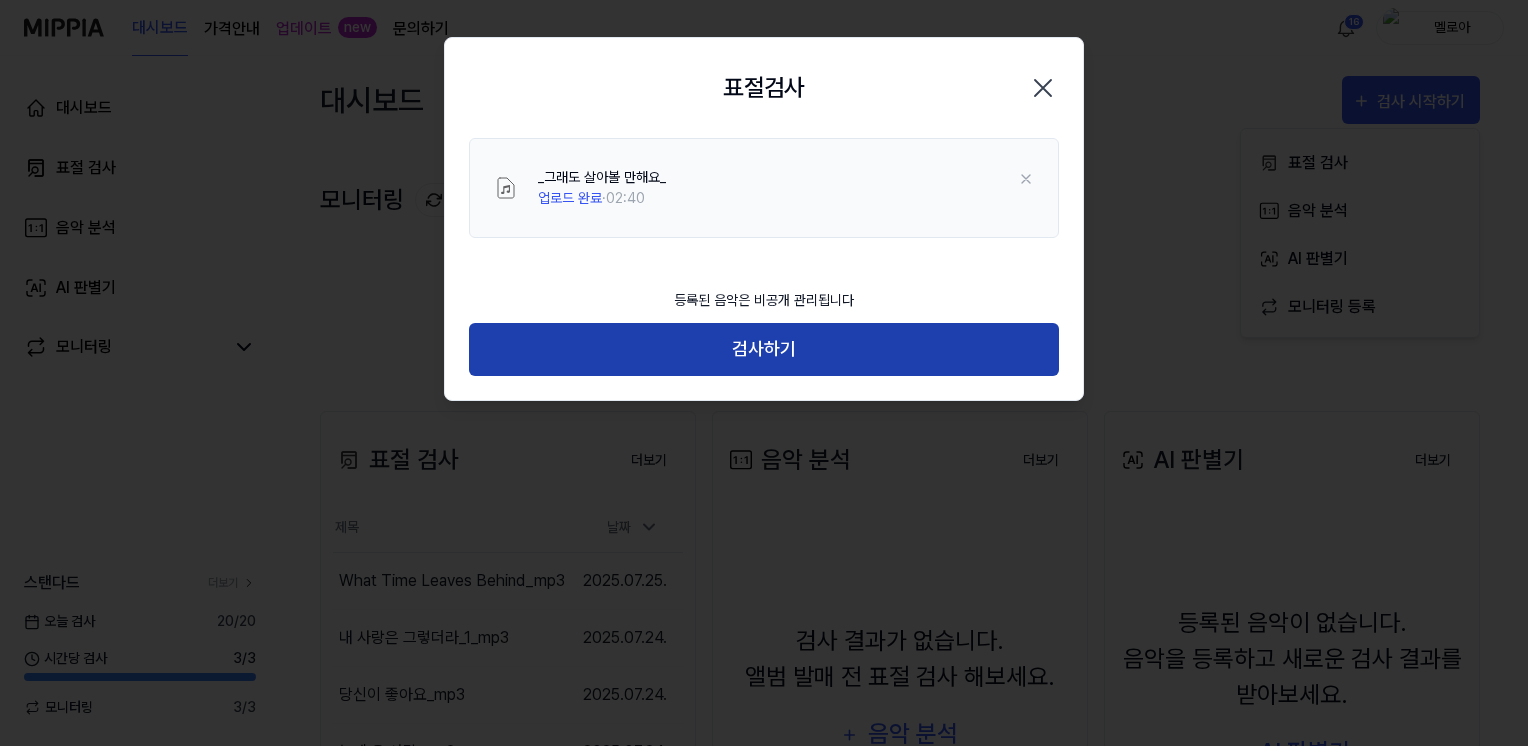 click on "검사하기" at bounding box center [764, 349] 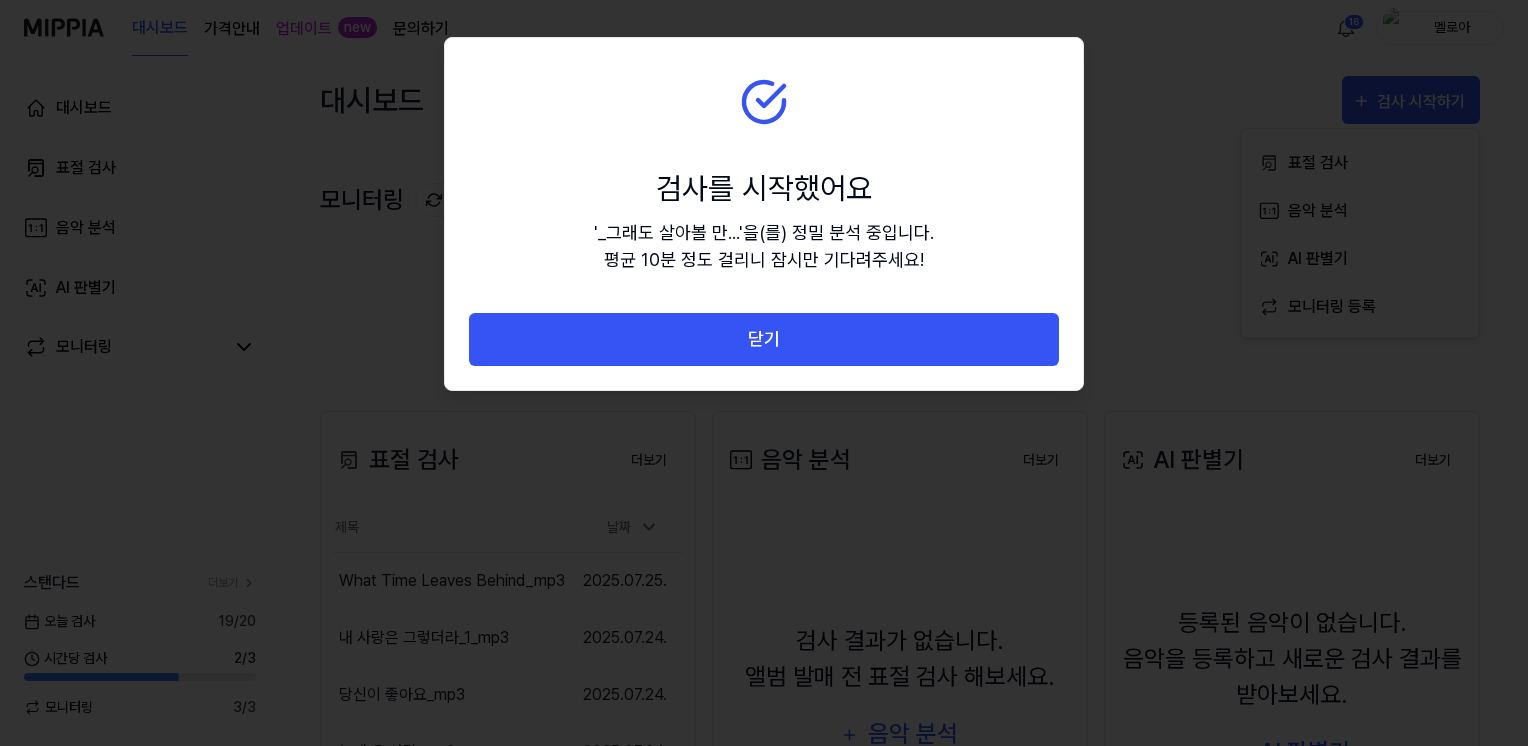 click on "닫기" at bounding box center [764, 339] 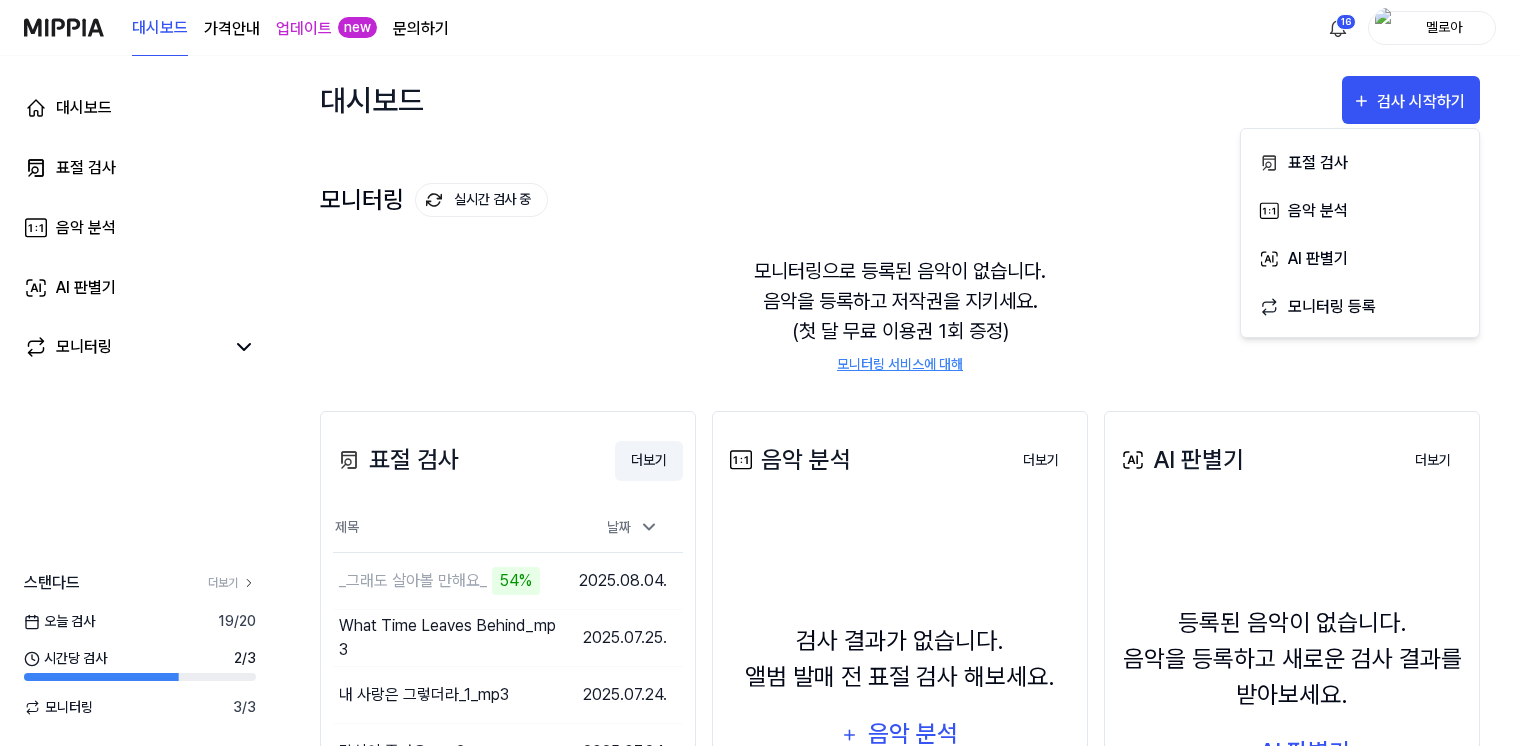 click on "더보기" at bounding box center [649, 461] 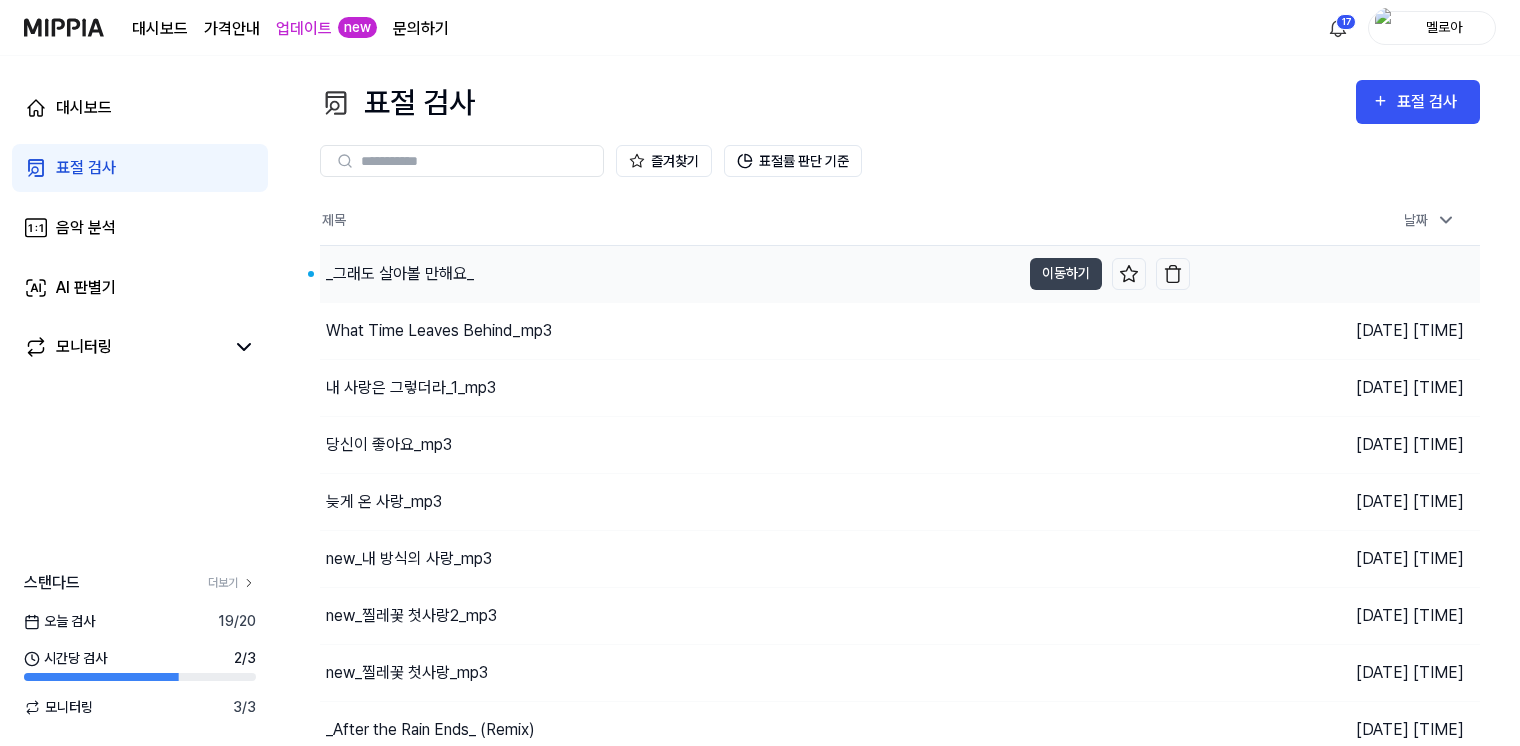 click on "_그래도 살아볼 만해요_" at bounding box center (400, 274) 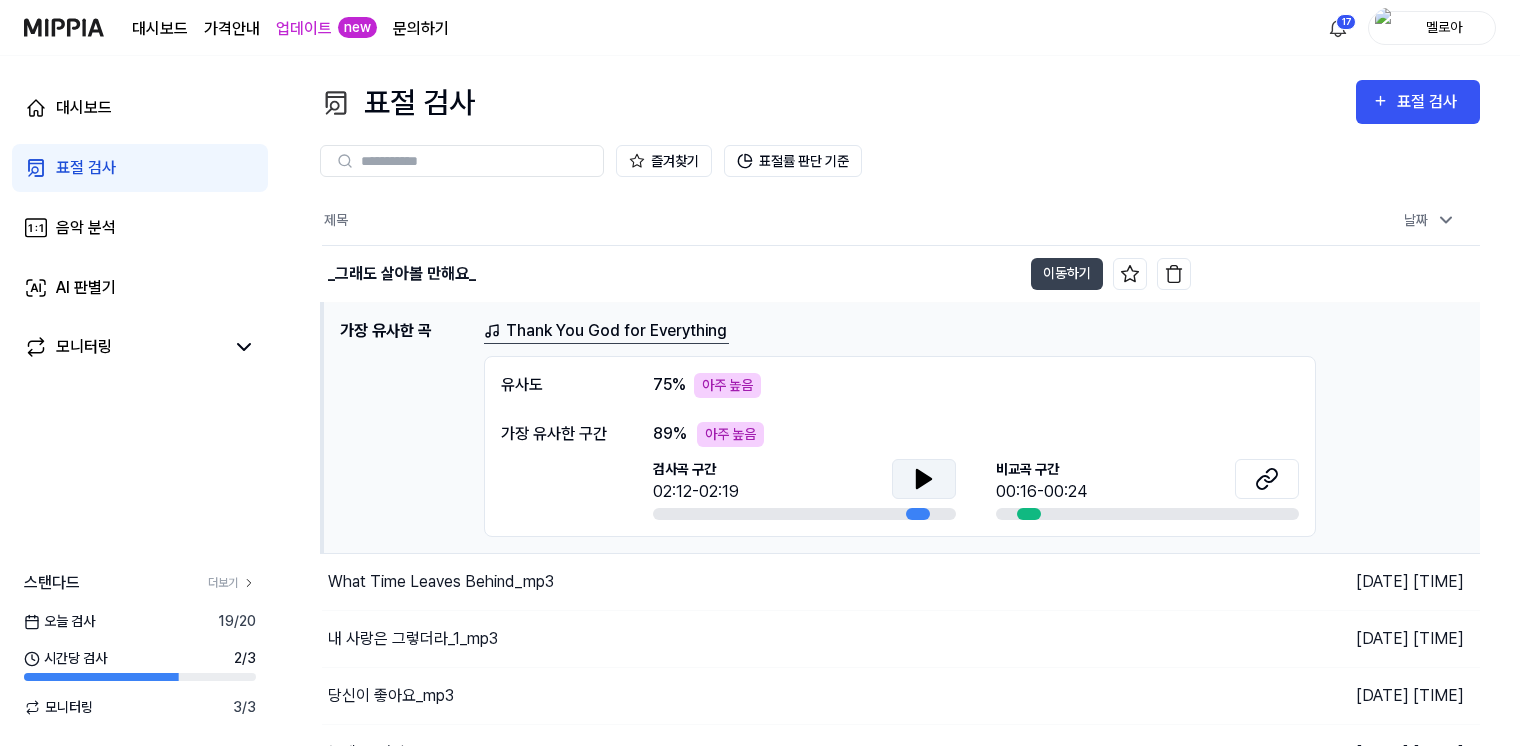 click 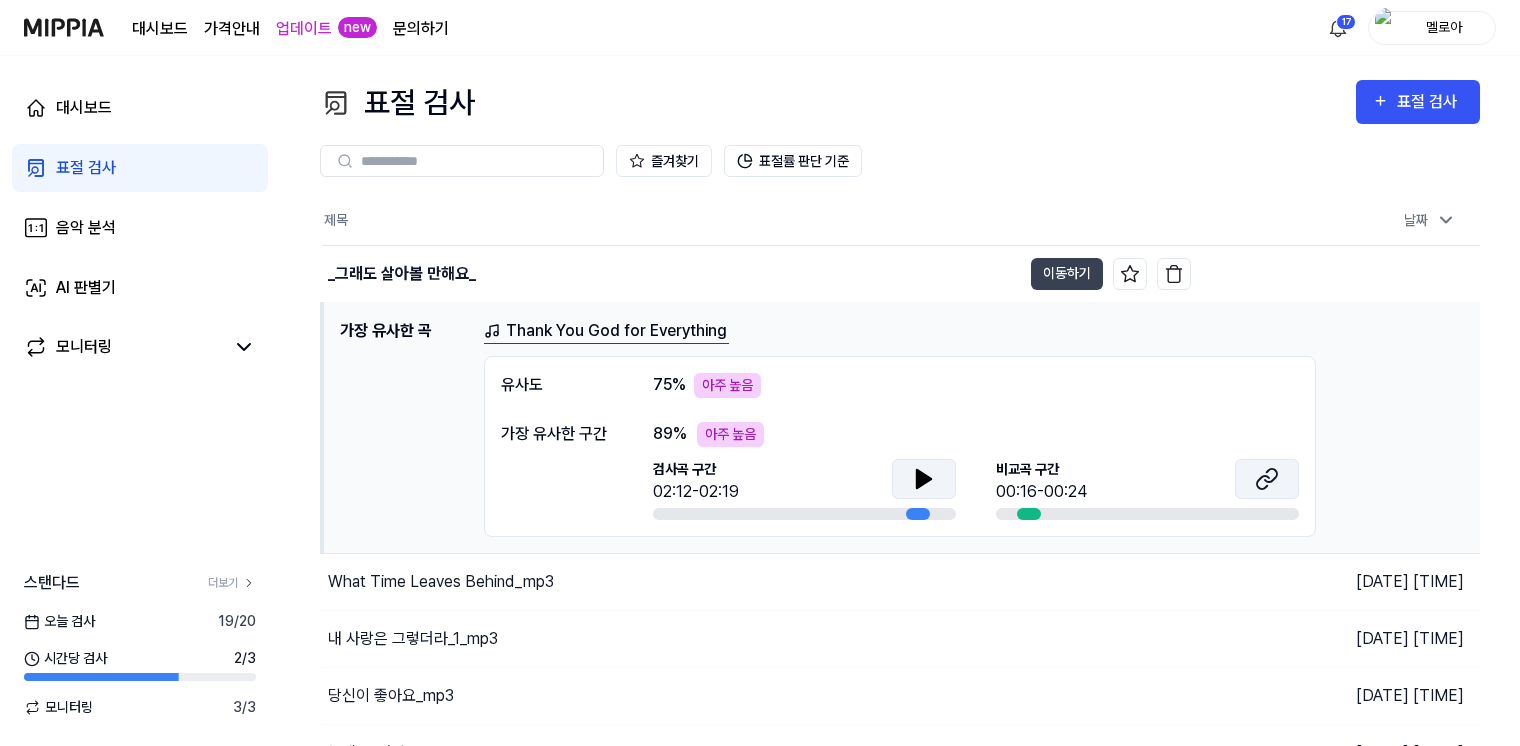 click 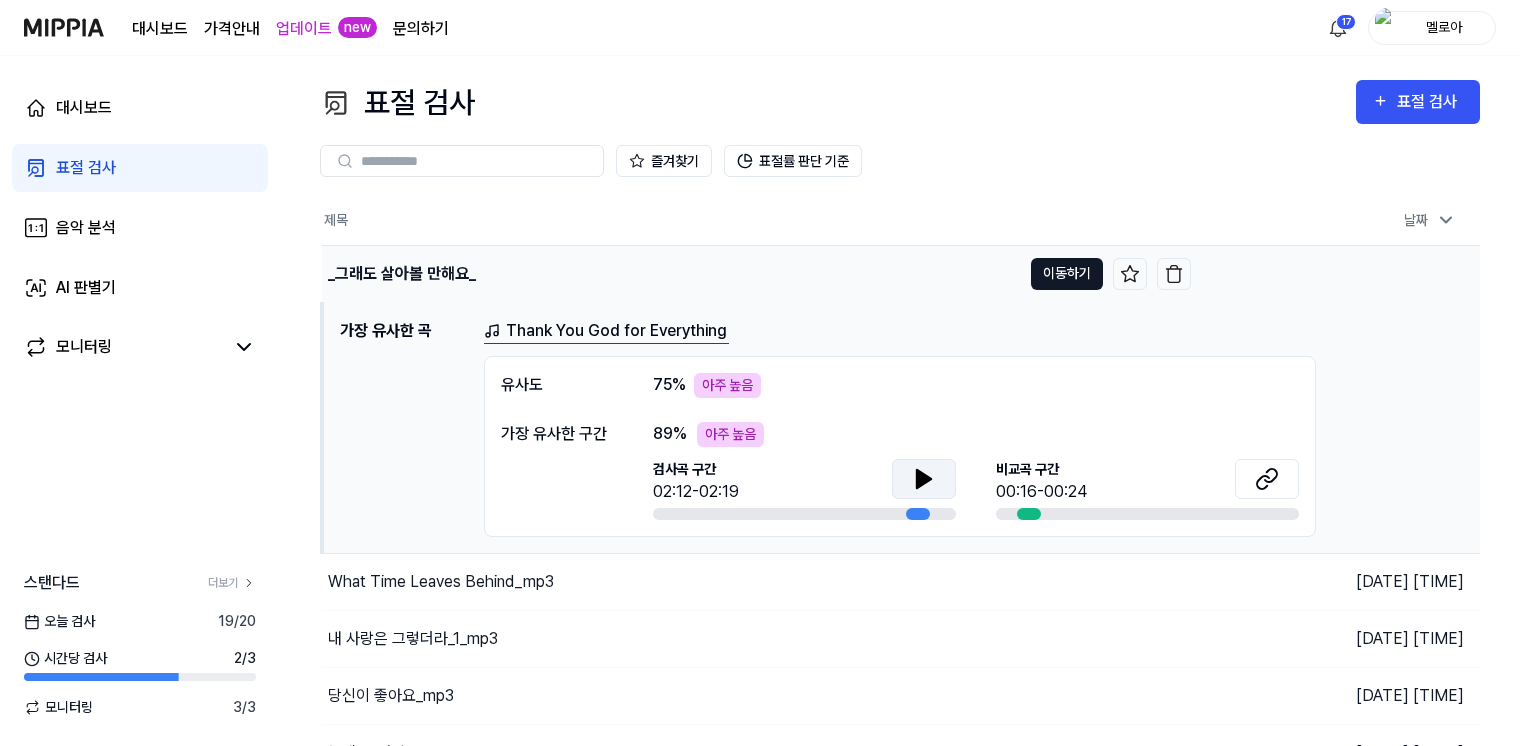 click on "이동하기" at bounding box center [1067, 274] 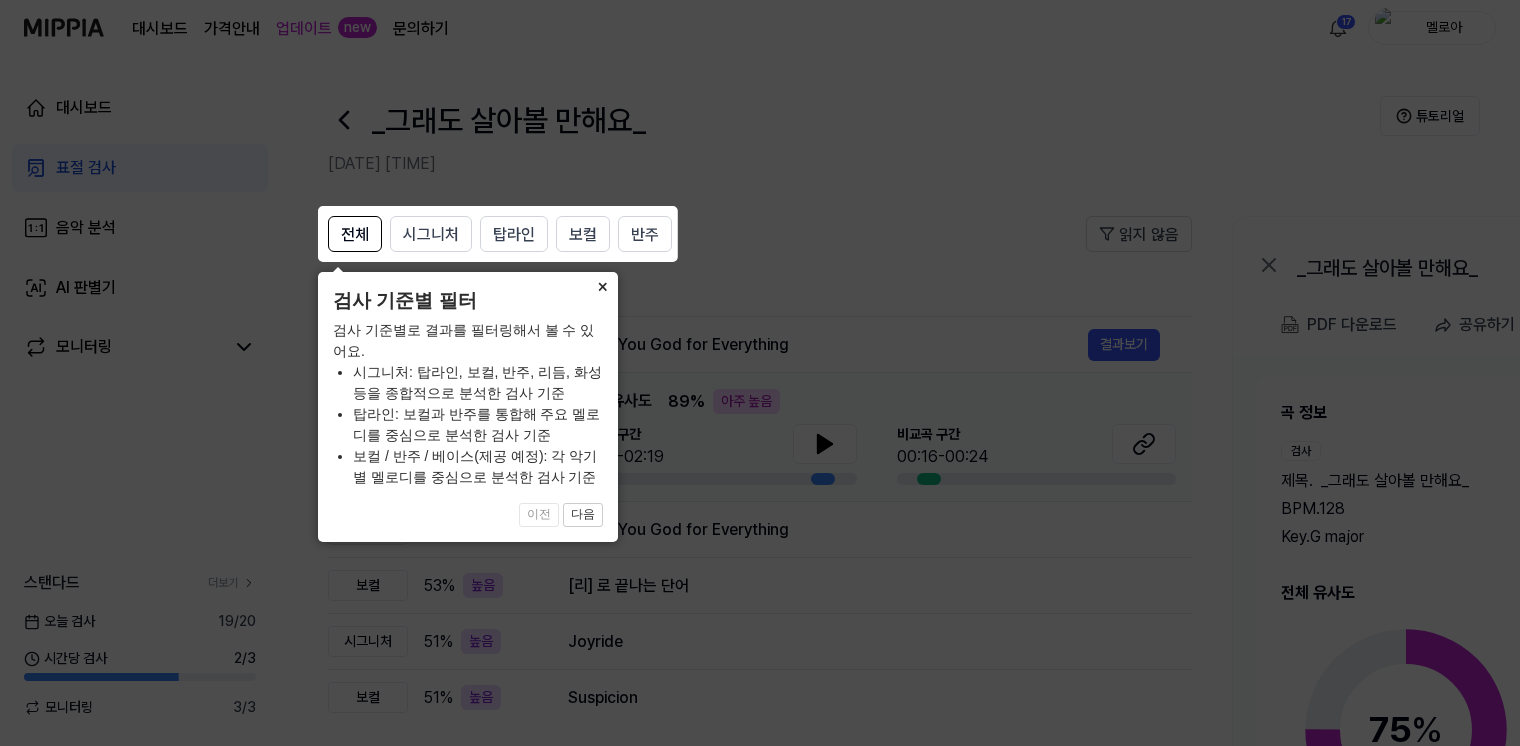 click on "×" at bounding box center (602, 286) 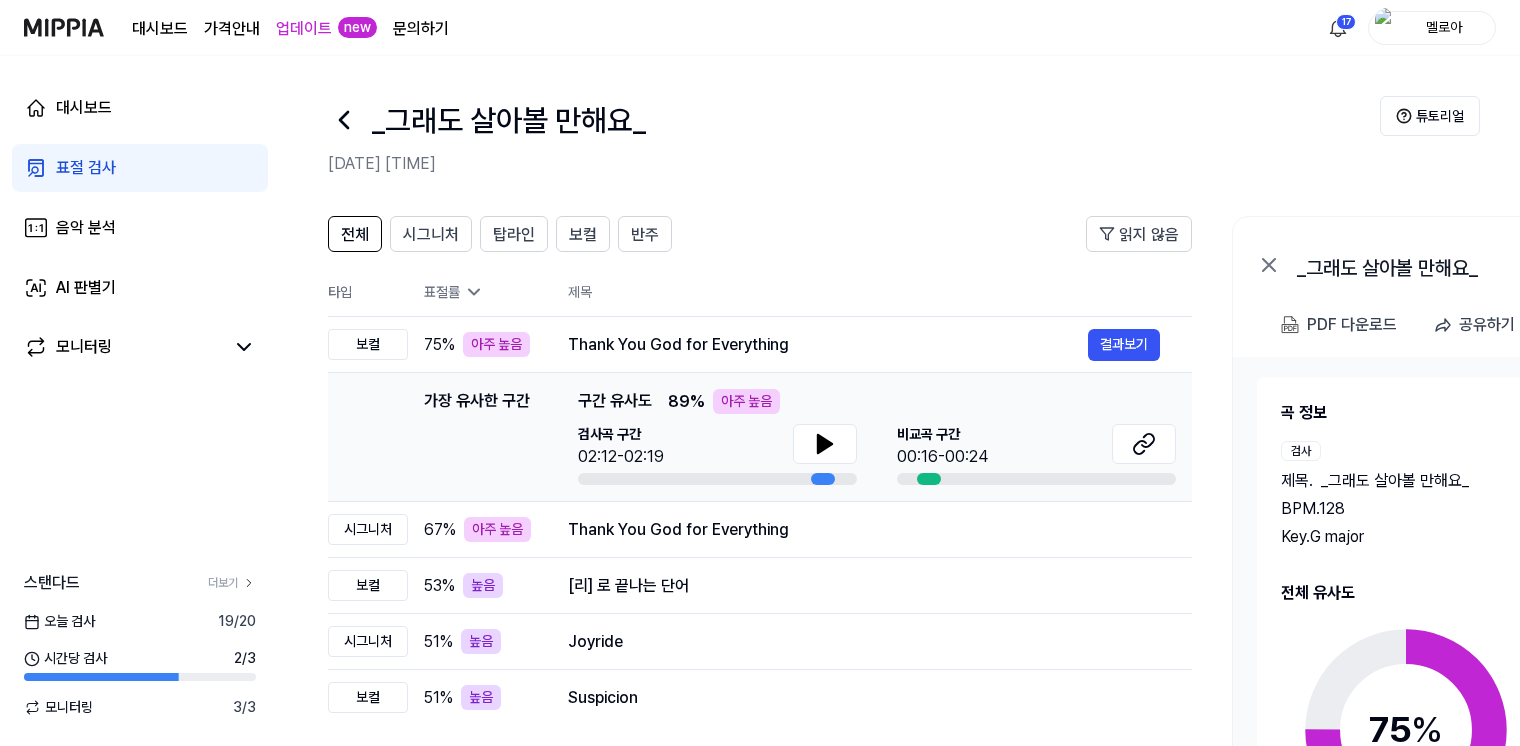 click on "검사 제목 . _그래도 살아볼 만해요_ BPM.  128 Key.  G major" at bounding box center (1406, 495) 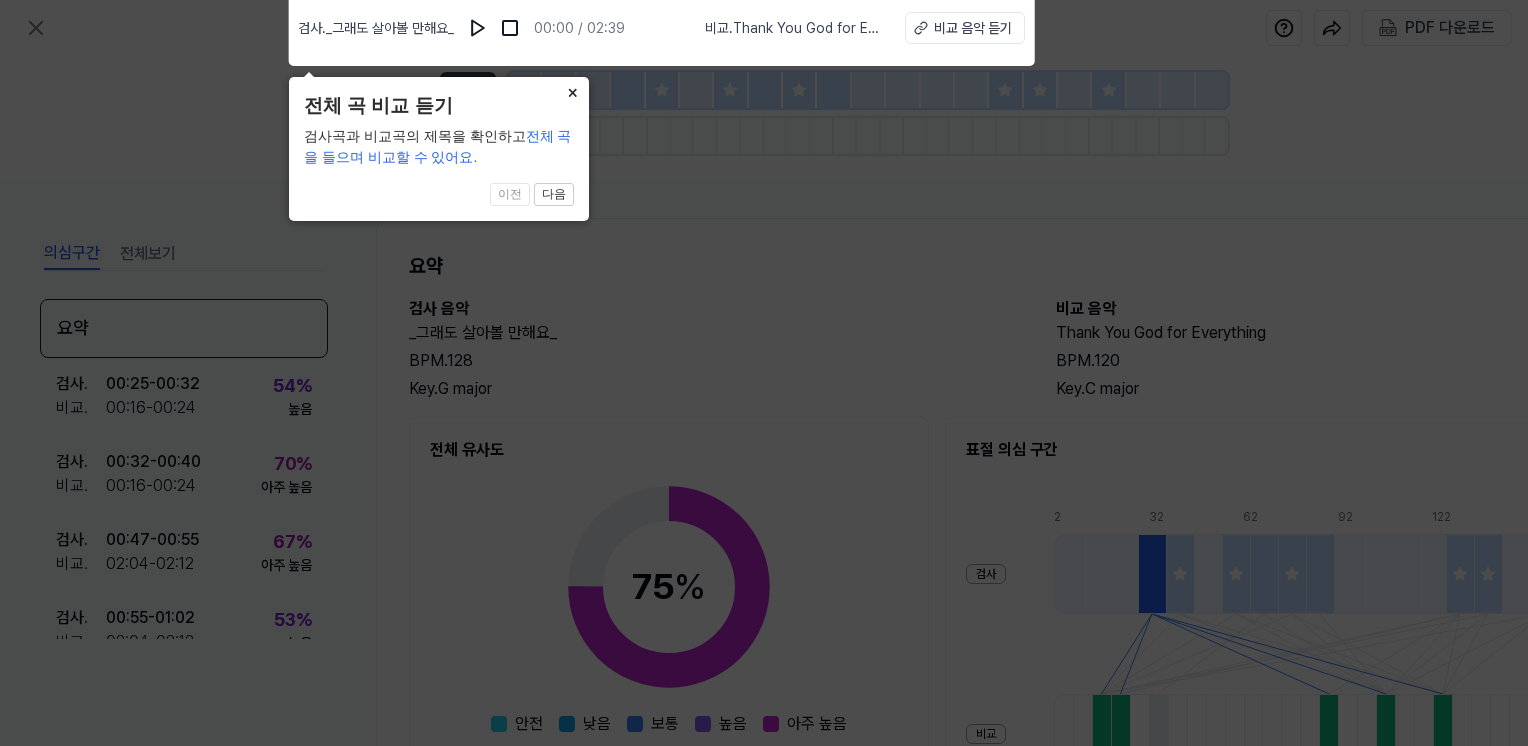 click on "×" at bounding box center (573, 91) 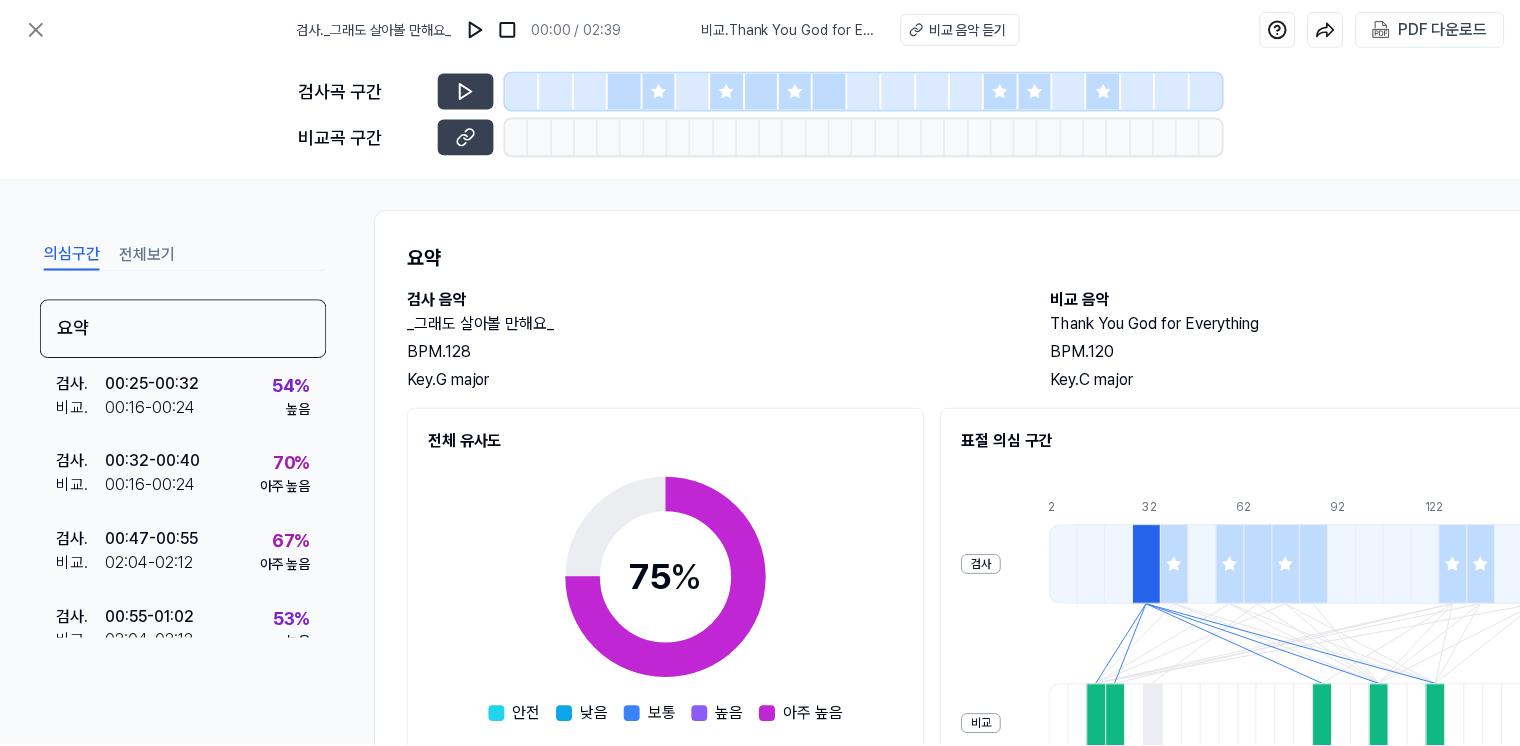 scroll, scrollTop: 0, scrollLeft: 0, axis: both 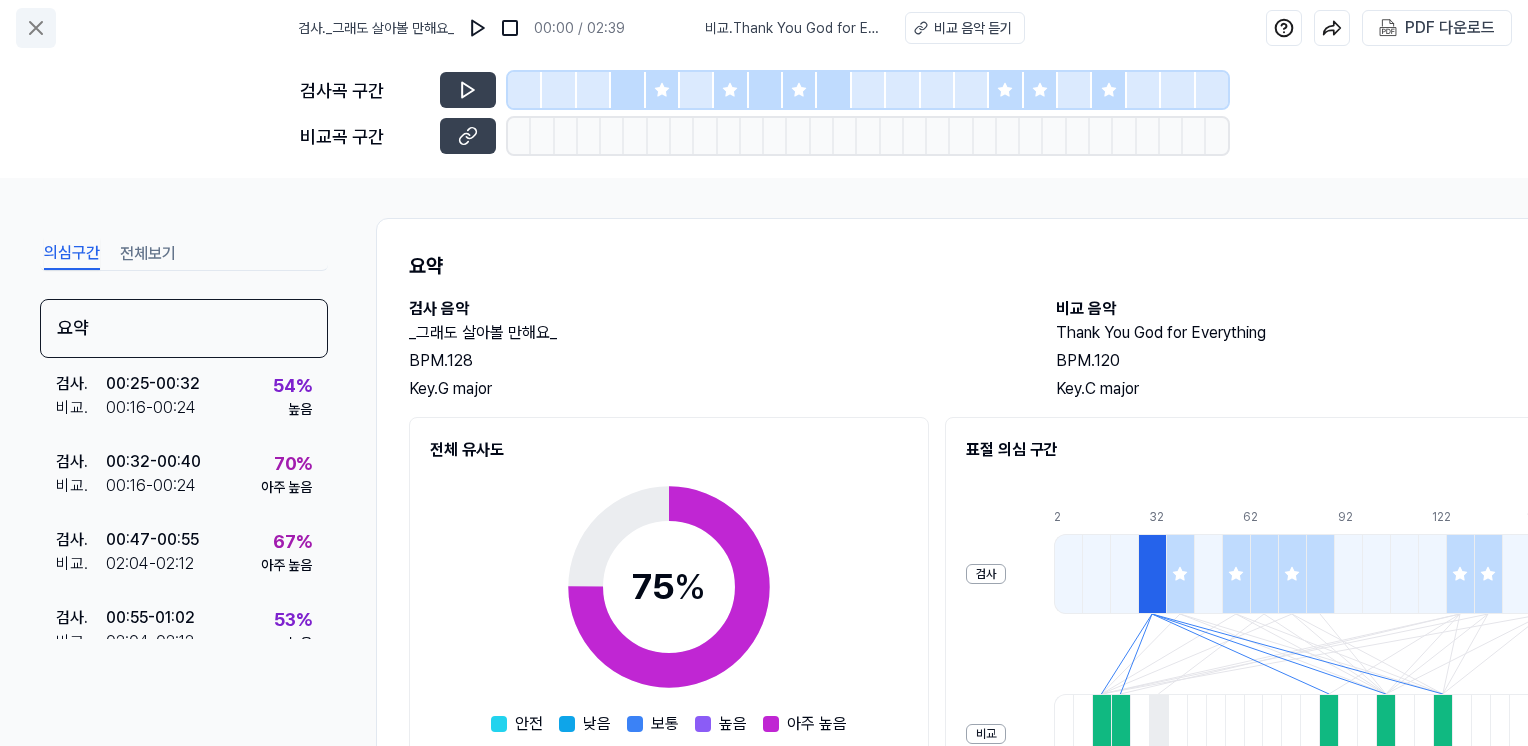 click 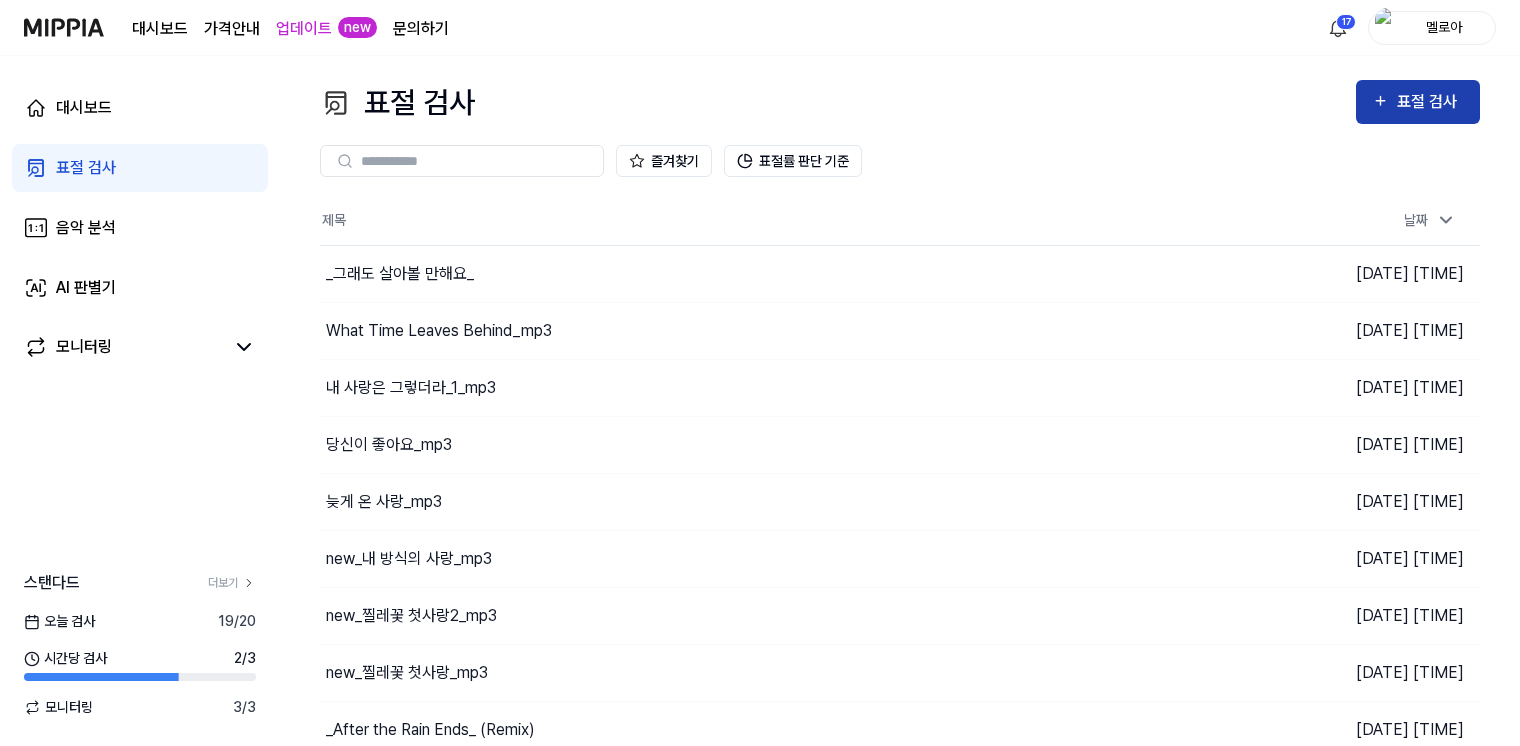 click on "표절 검사" at bounding box center [1430, 102] 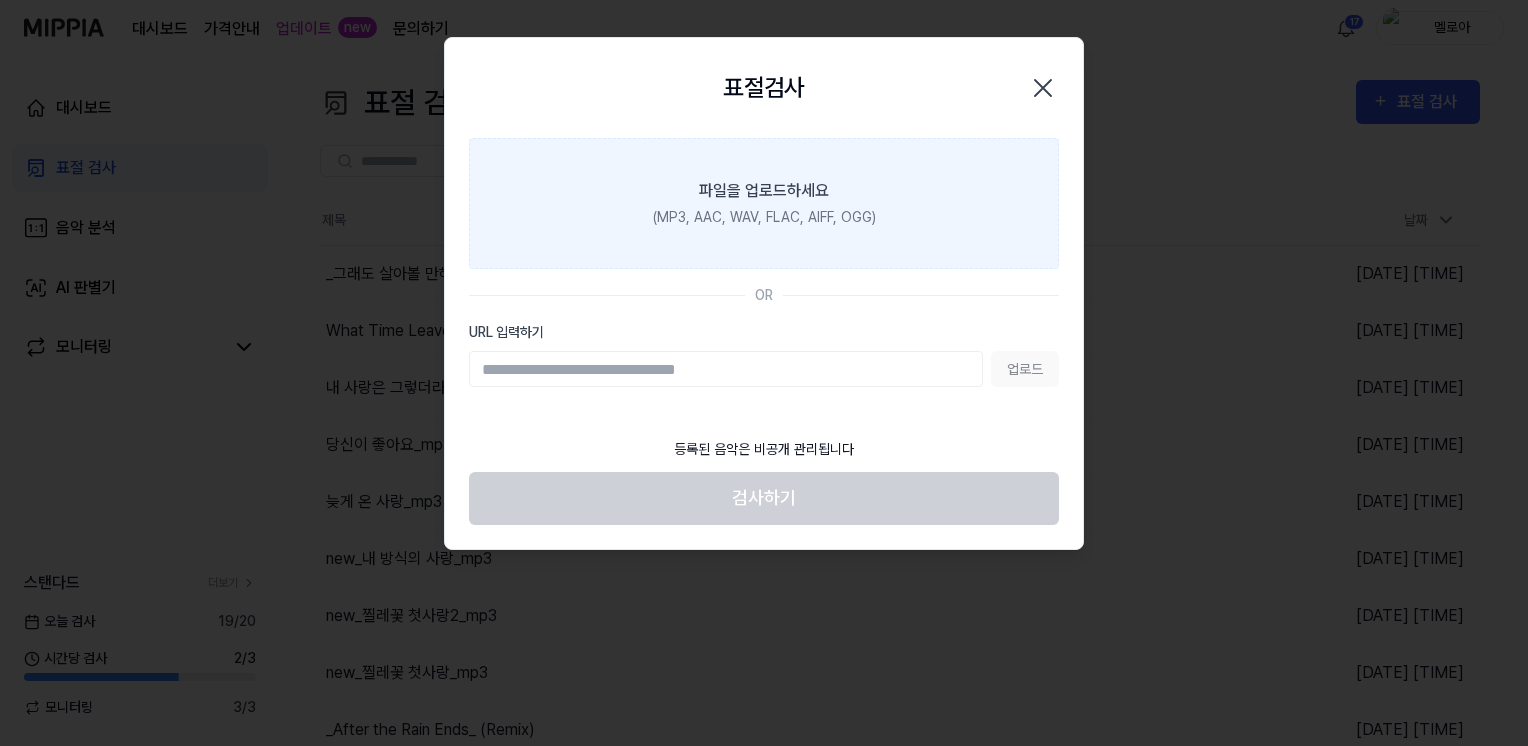 click on "(MP3, AAC, WAV, FLAC, AIFF, OGG)" at bounding box center (764, 217) 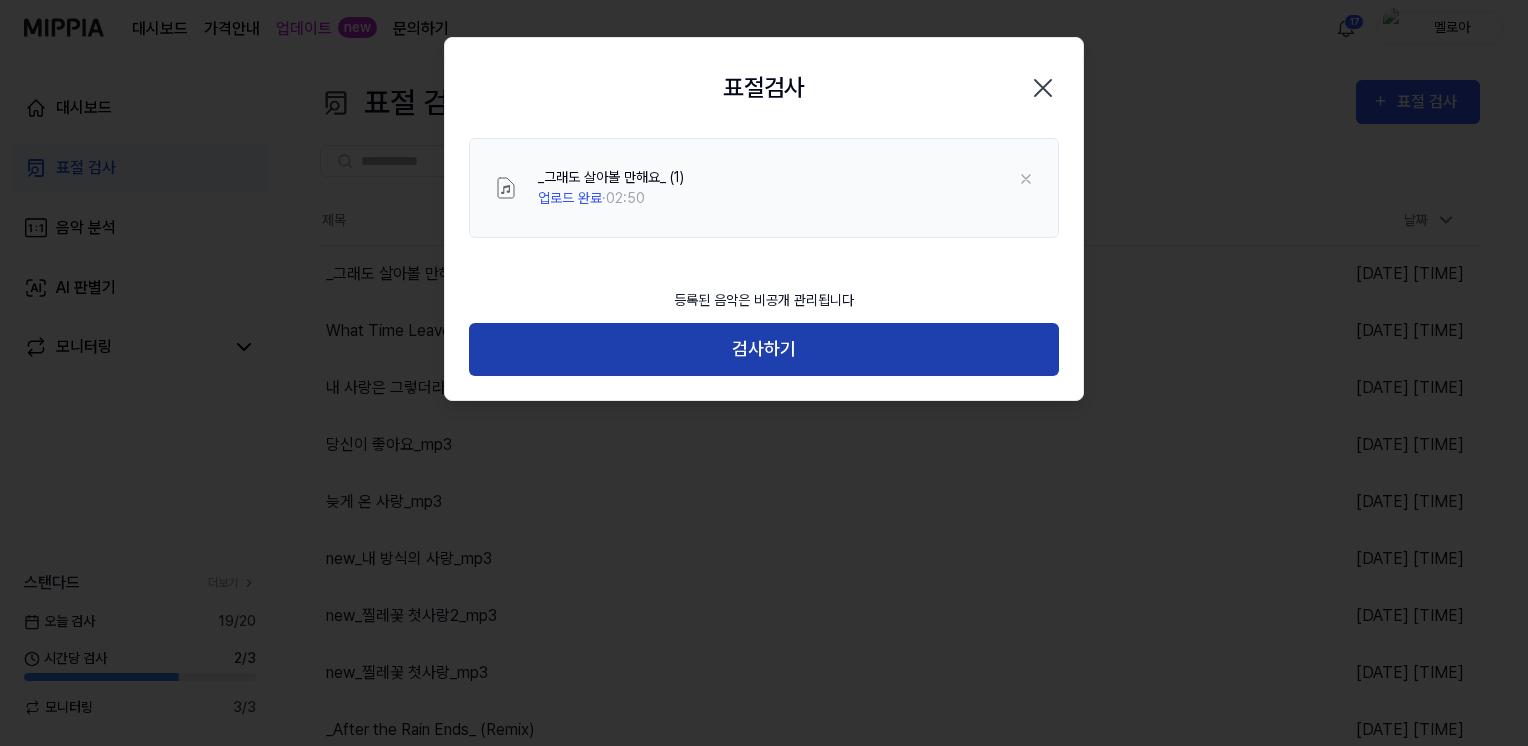 click on "검사하기" at bounding box center (764, 349) 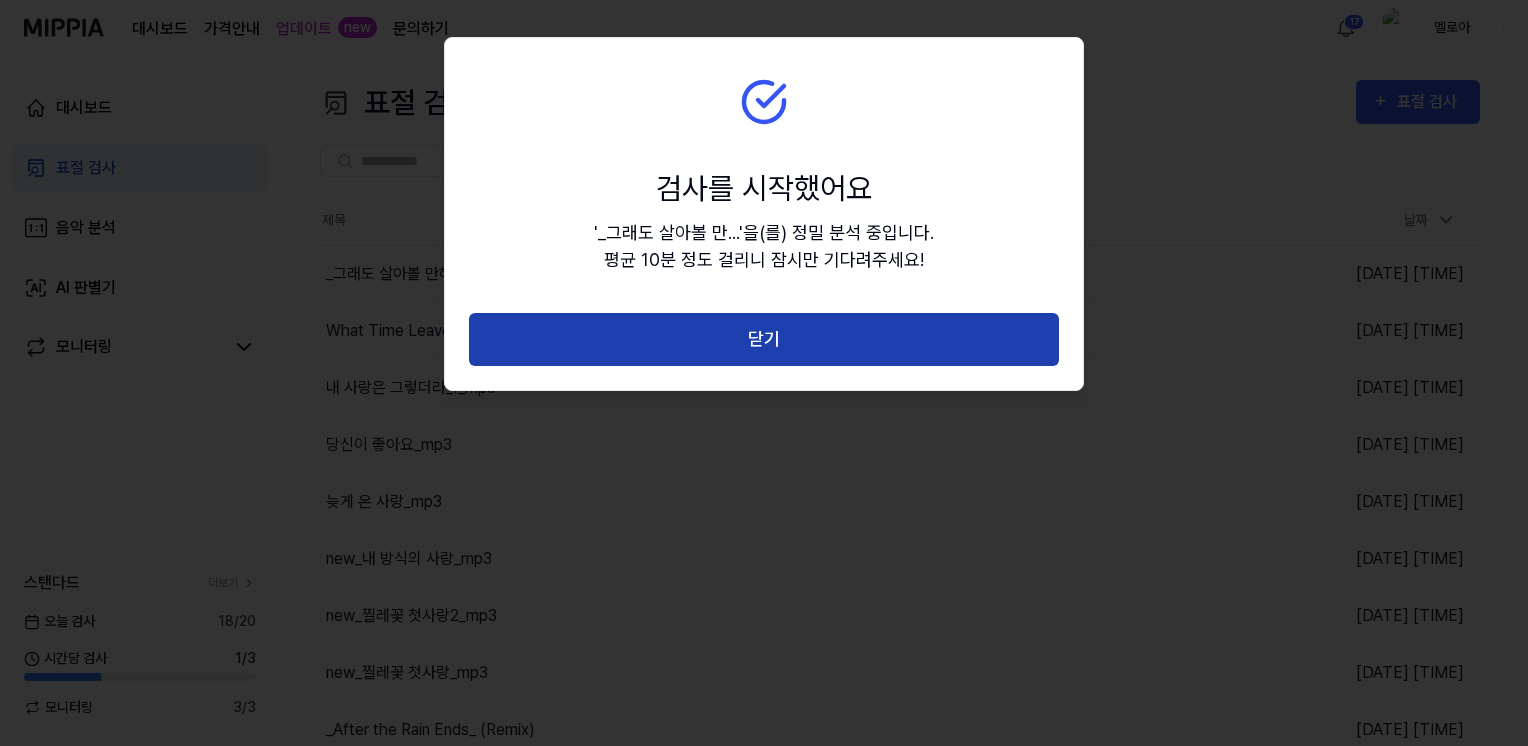 click on "닫기" at bounding box center (764, 339) 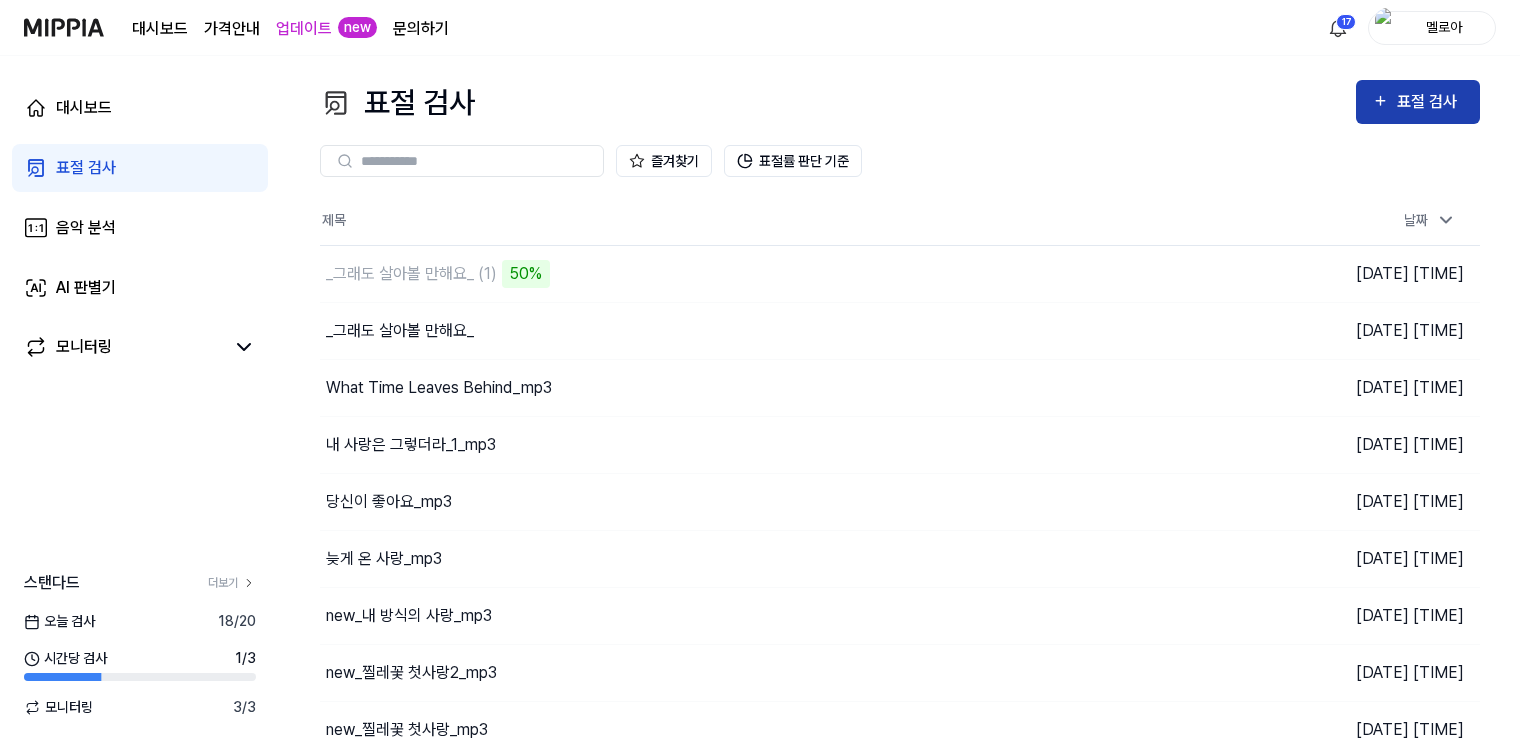 click on "표절 검사" at bounding box center (1430, 102) 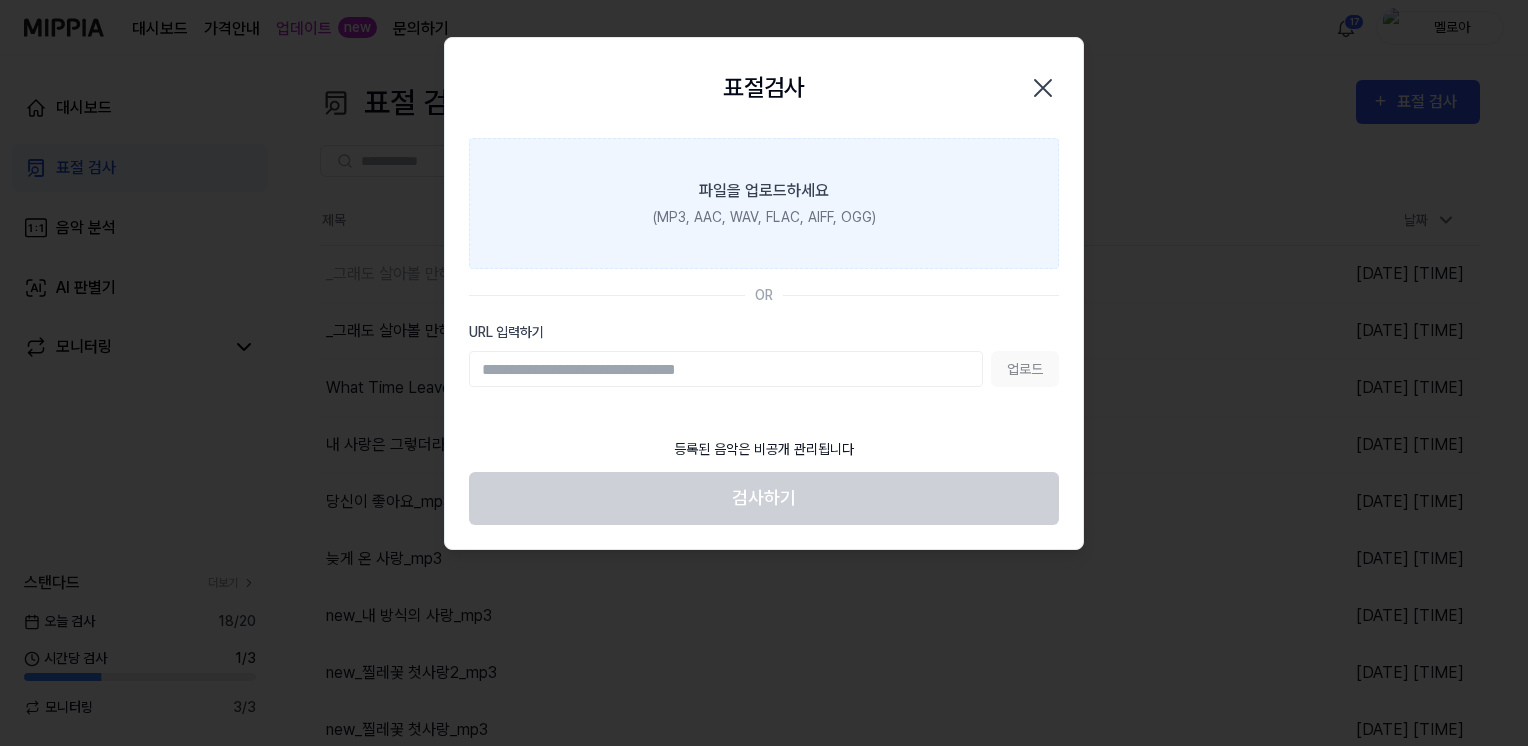 click on "(MP3, AAC, WAV, FLAC, AIFF, OGG)" at bounding box center [764, 217] 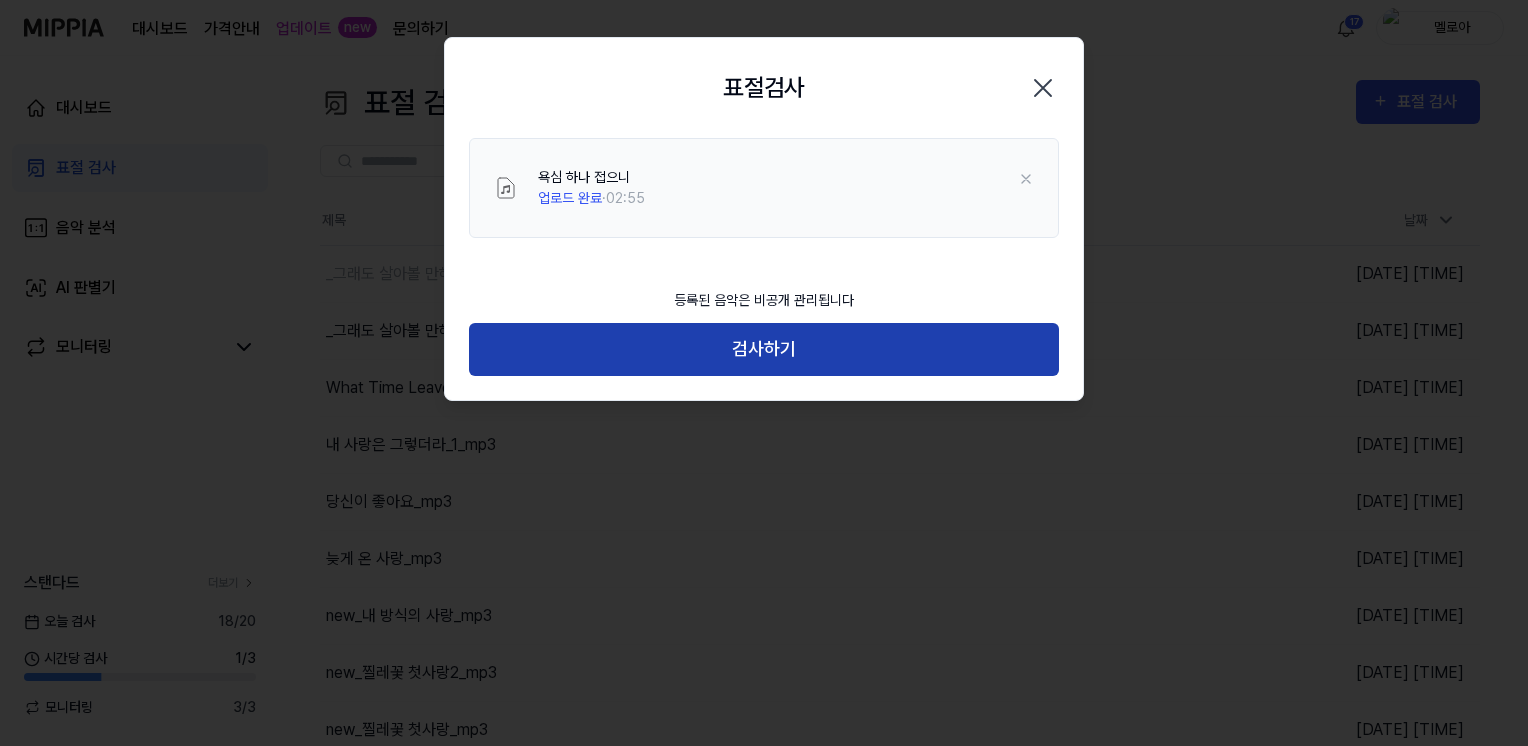 click on "검사하기" at bounding box center (764, 349) 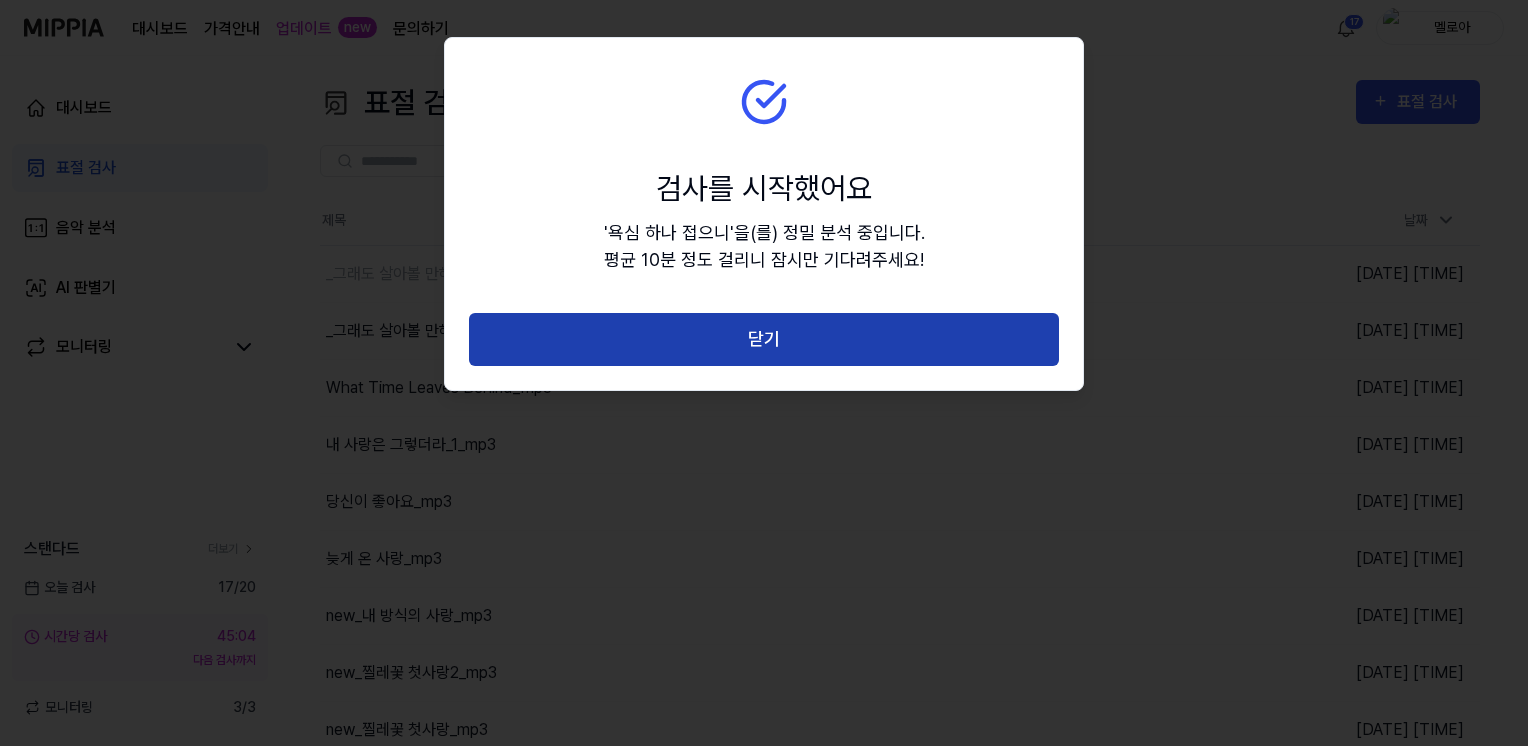 click on "닫기" at bounding box center [764, 339] 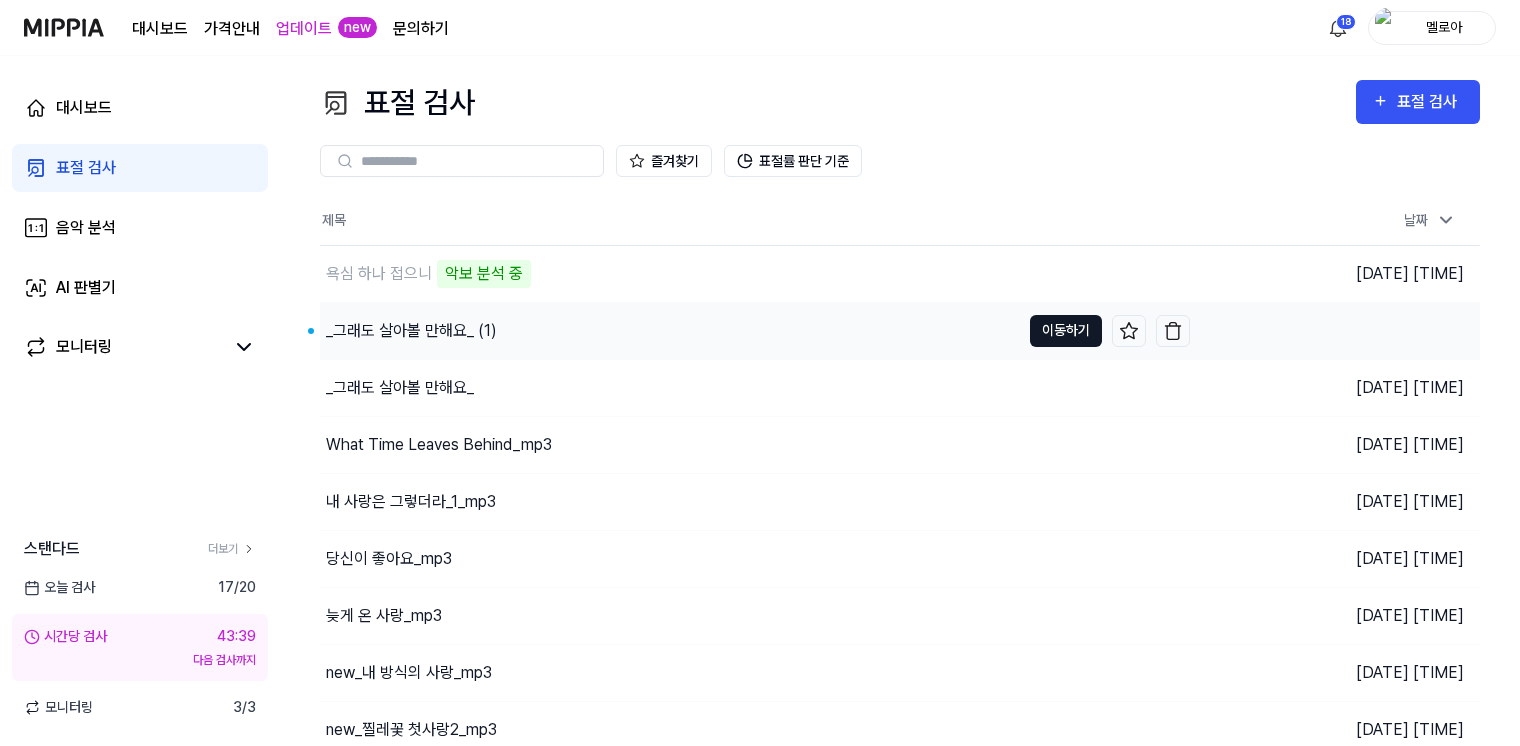 click on "이동하기" at bounding box center [1066, 331] 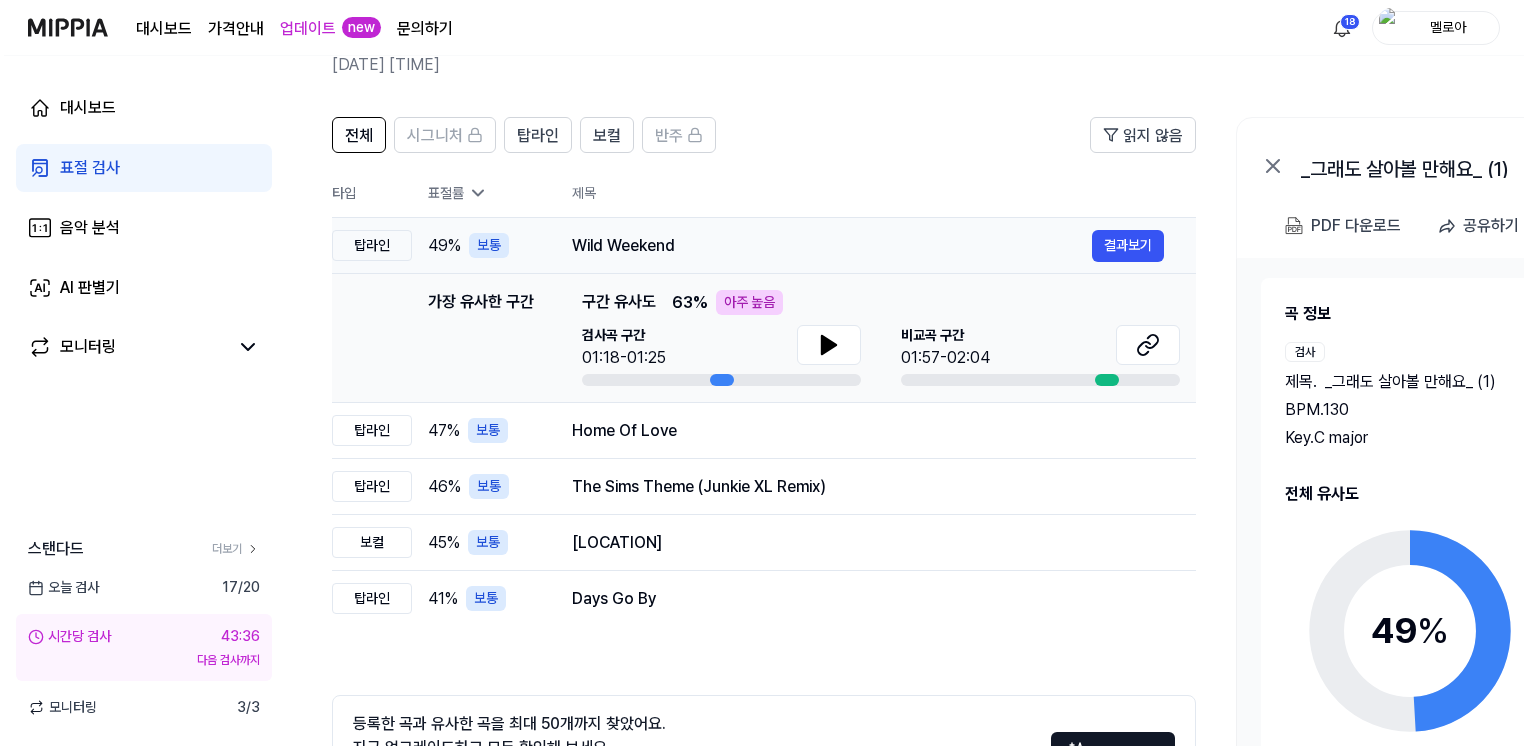 scroll, scrollTop: 0, scrollLeft: 0, axis: both 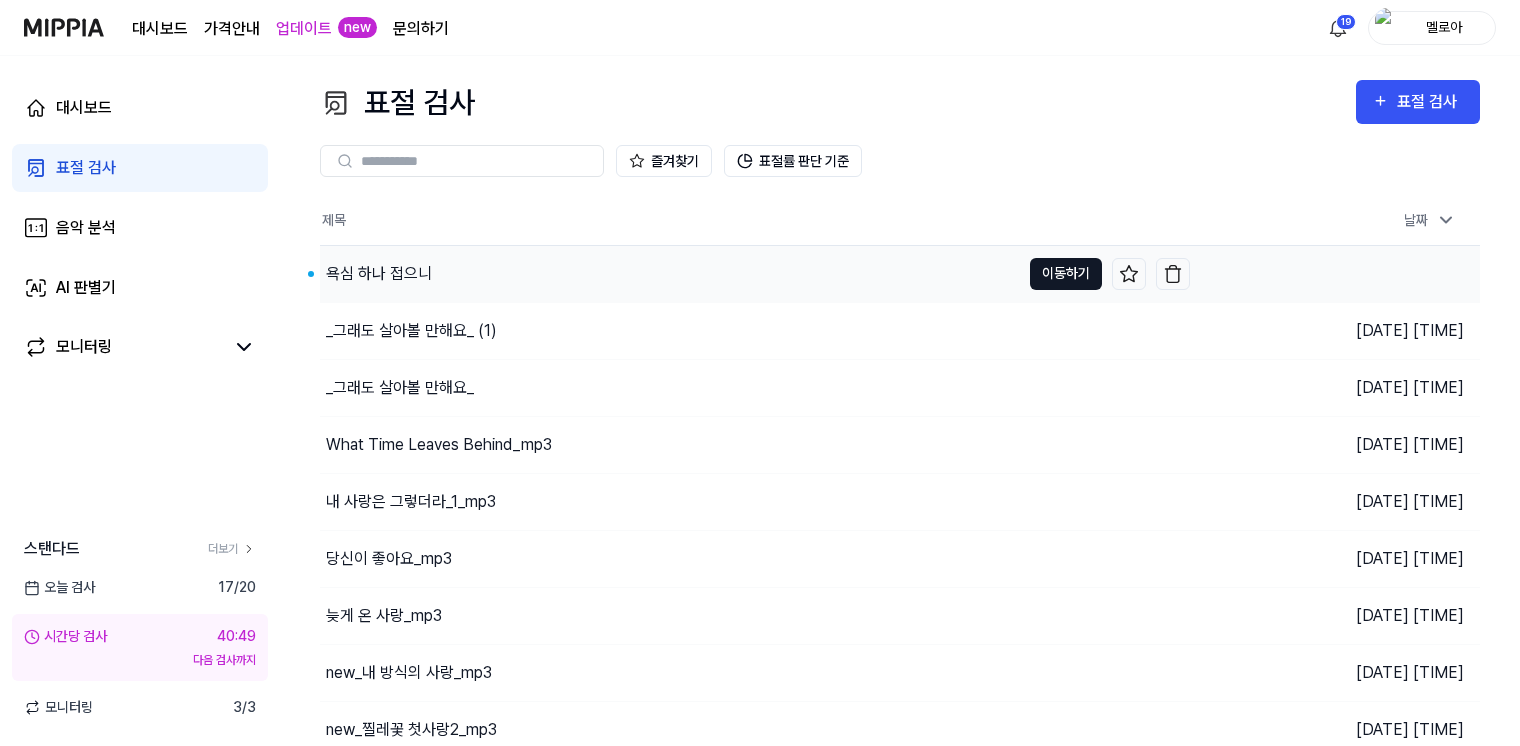 click on "이동하기" at bounding box center (1066, 274) 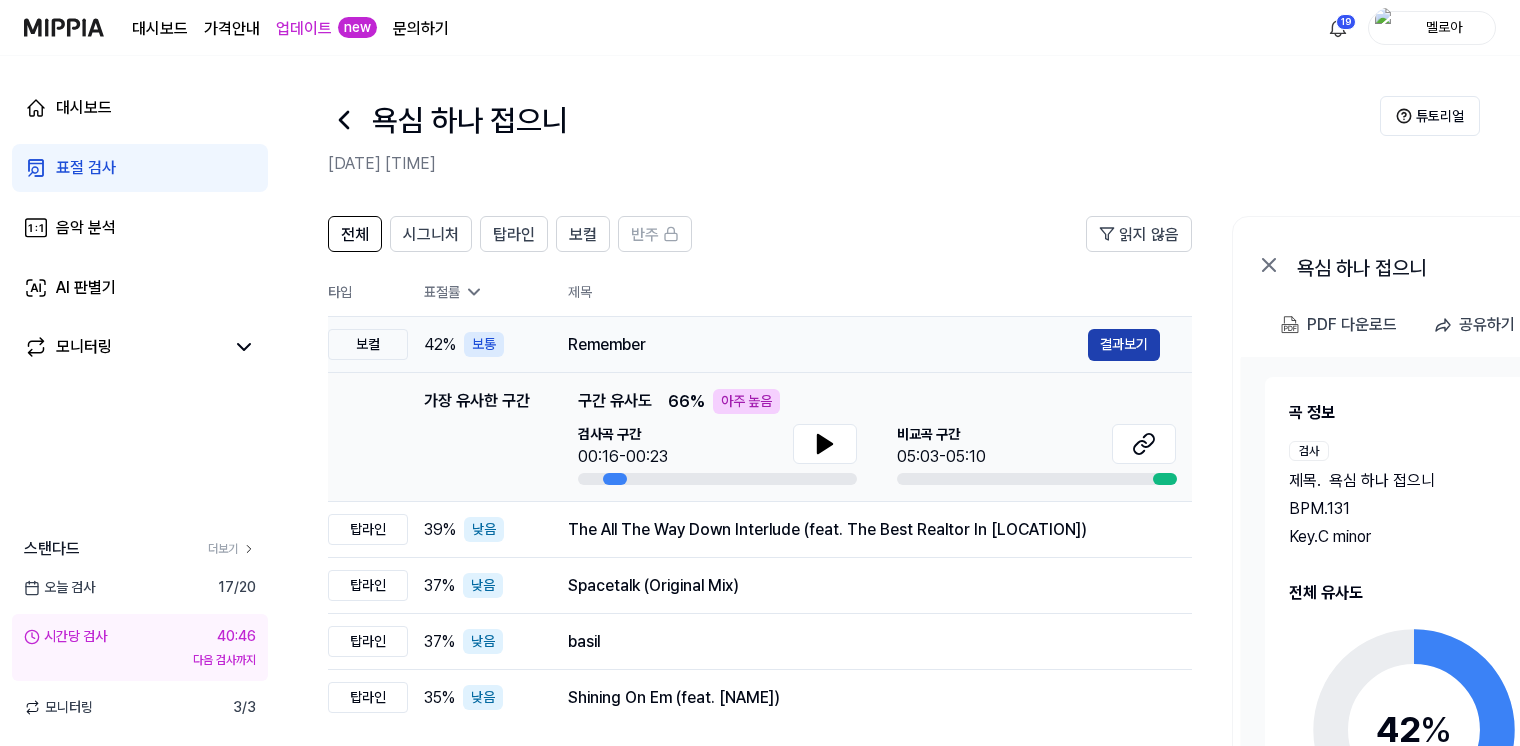 click on "결과보기" at bounding box center (1124, 345) 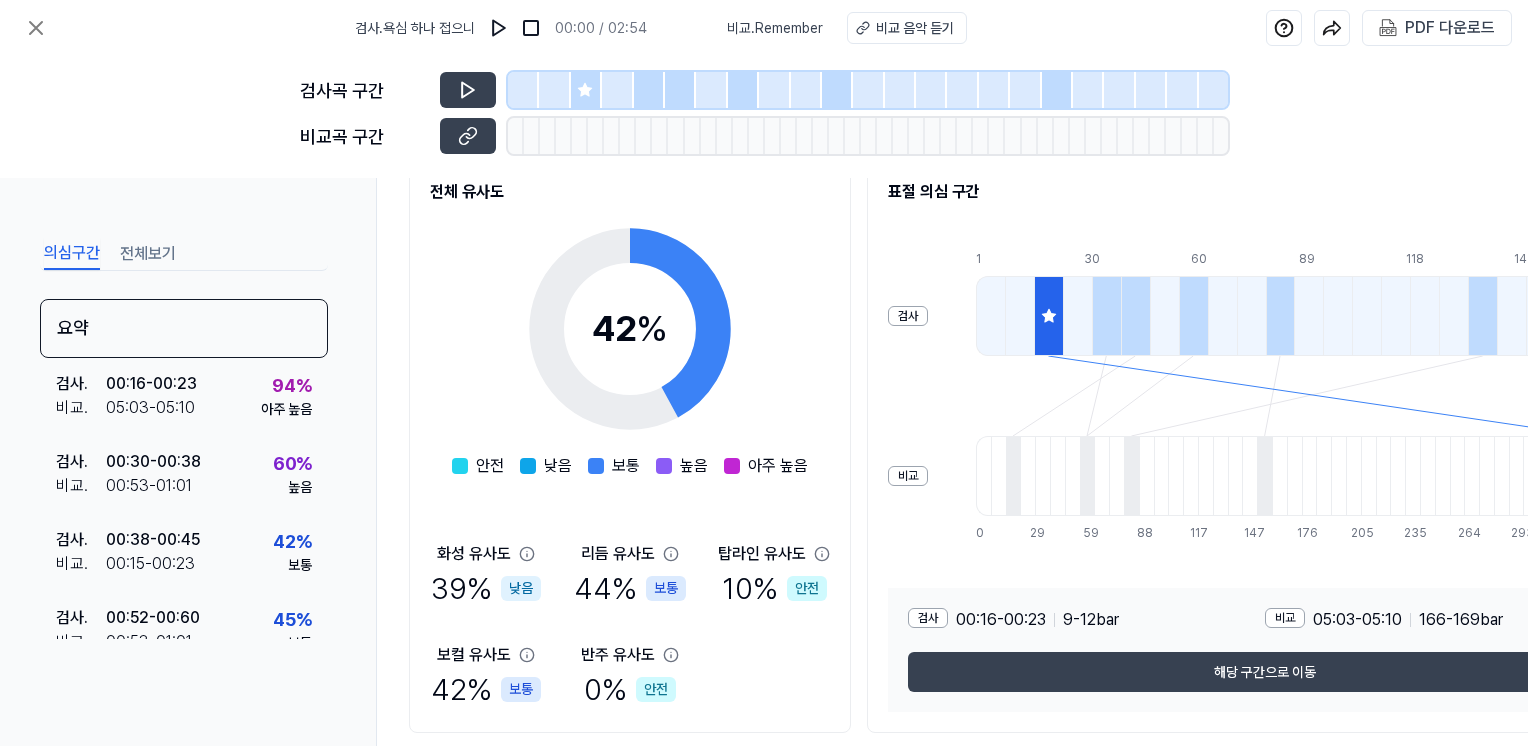 scroll, scrollTop: 224, scrollLeft: 0, axis: vertical 